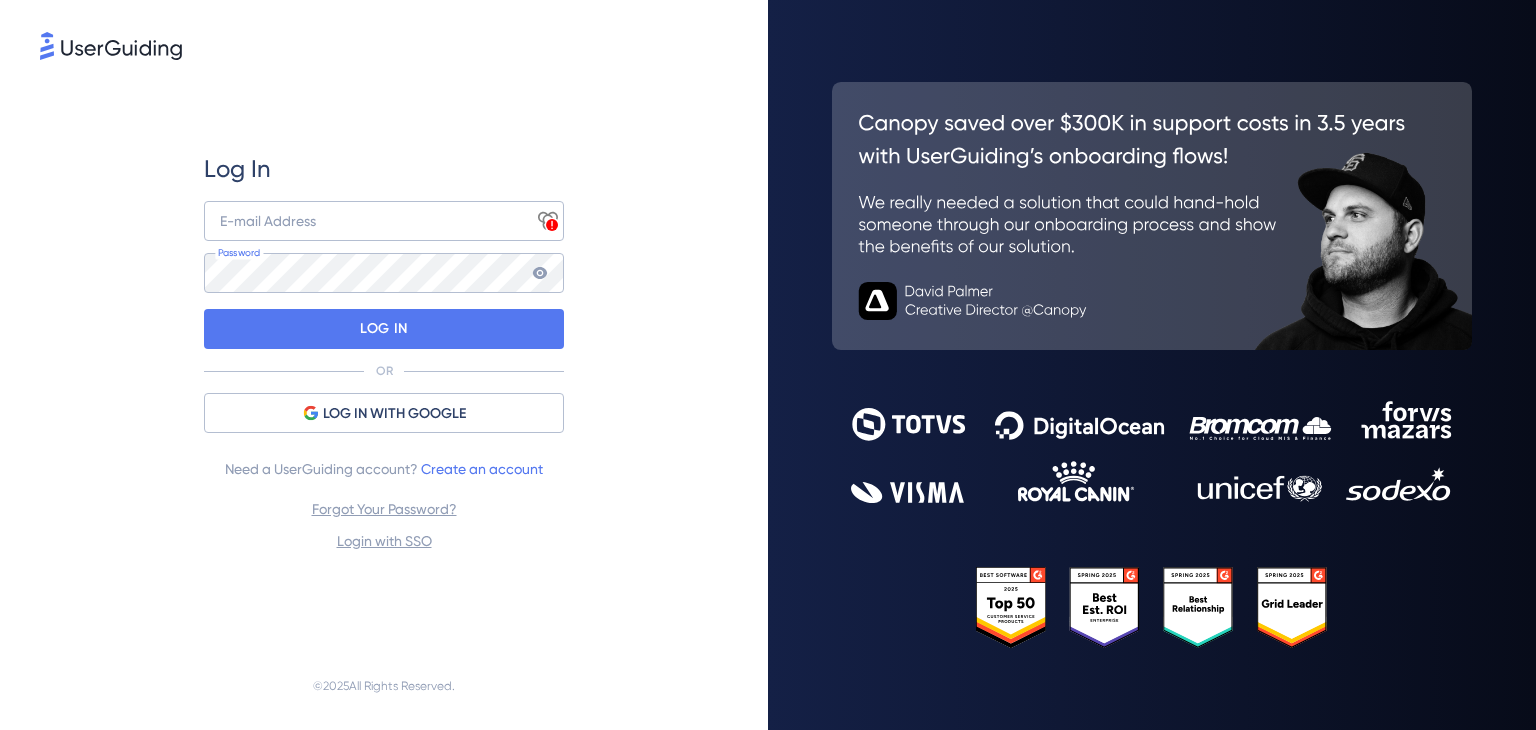scroll, scrollTop: 0, scrollLeft: 0, axis: both 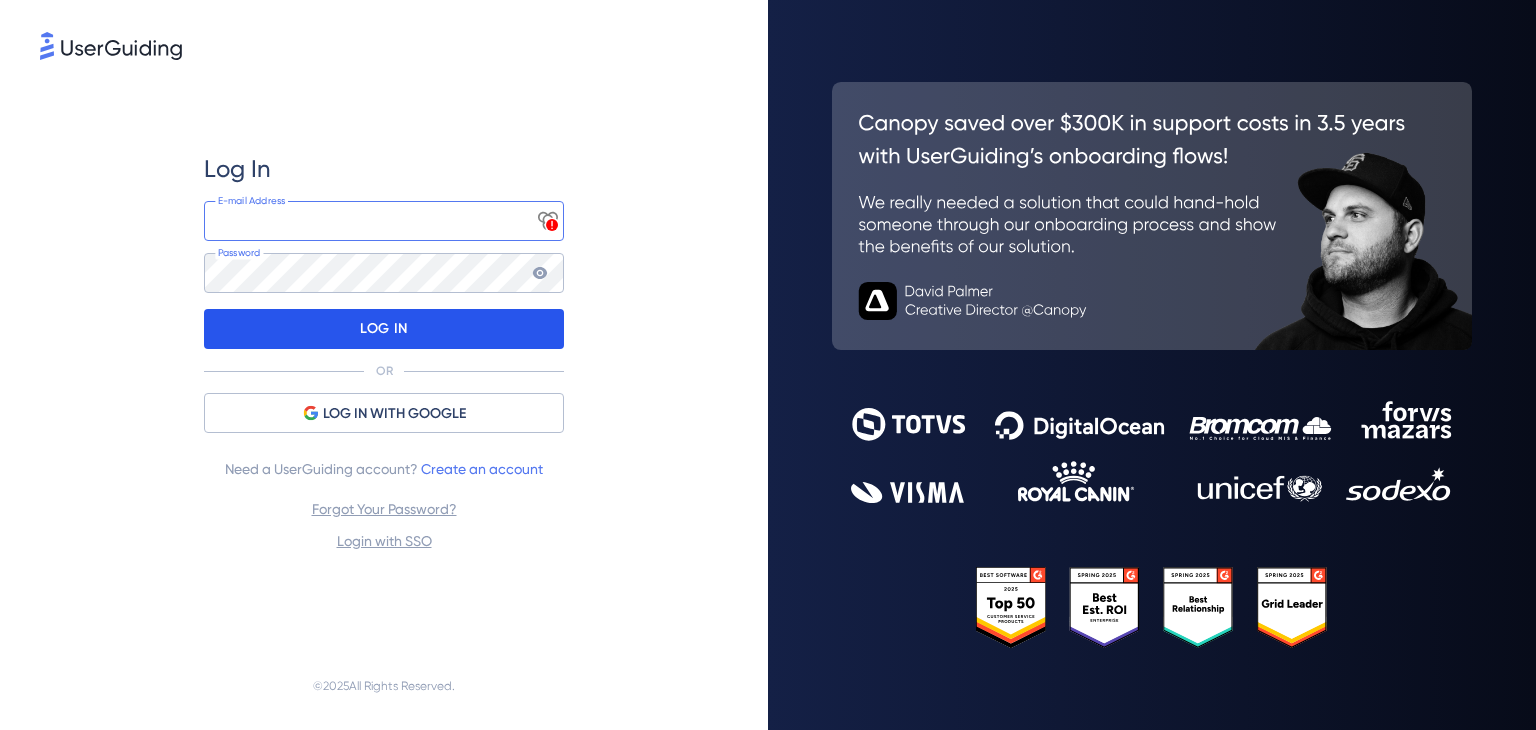 type on "[EMAIL_ADDRESS][DOMAIN_NAME]" 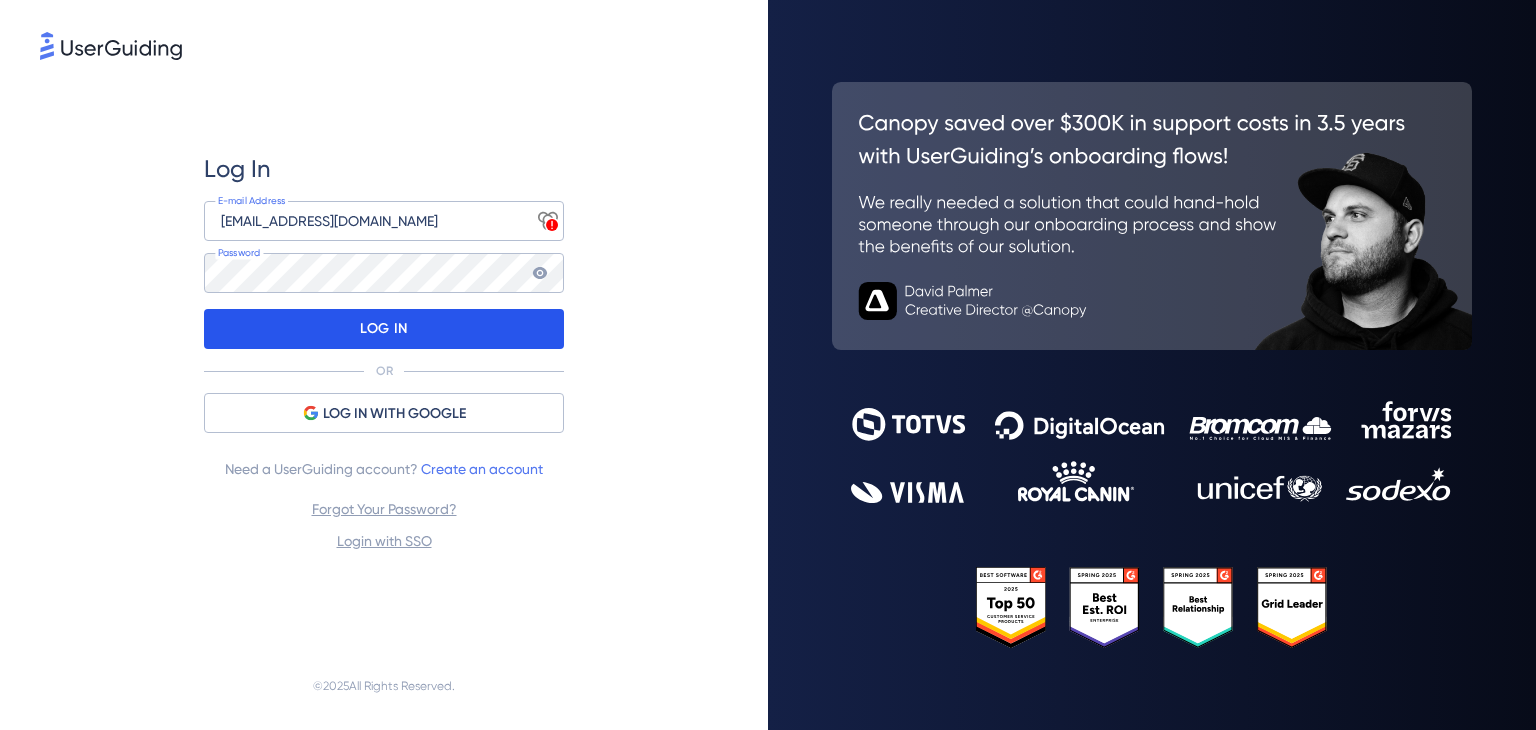 click on "LOG IN" at bounding box center [384, 329] 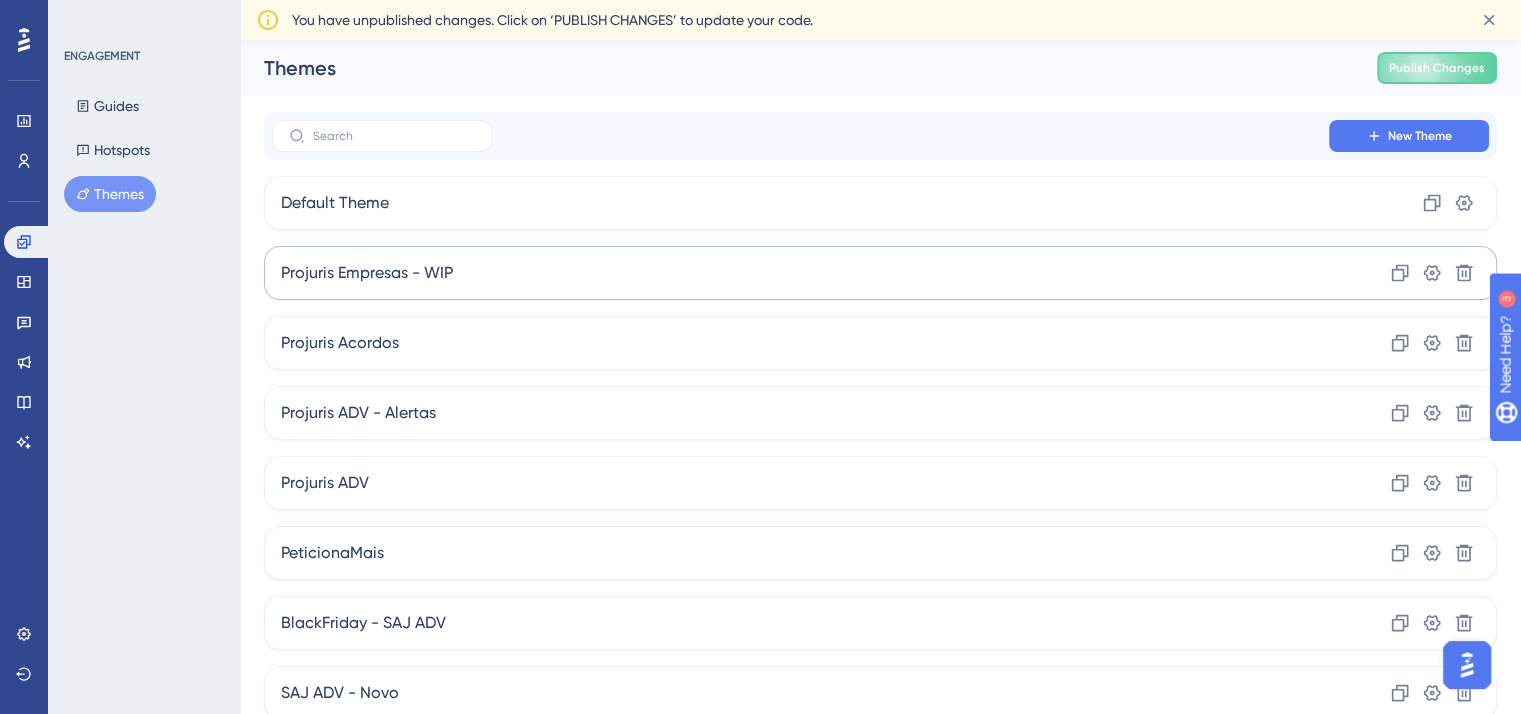scroll, scrollTop: 0, scrollLeft: 0, axis: both 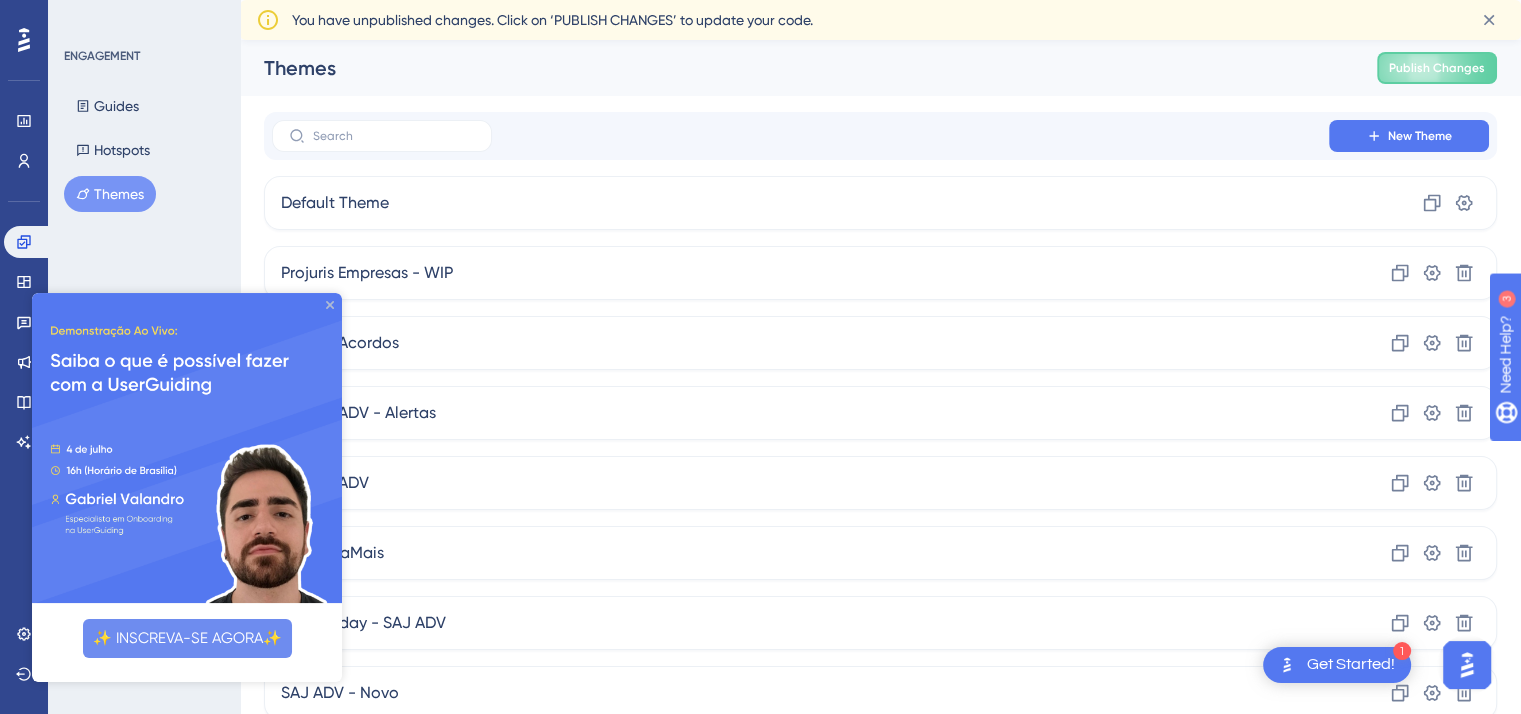 click 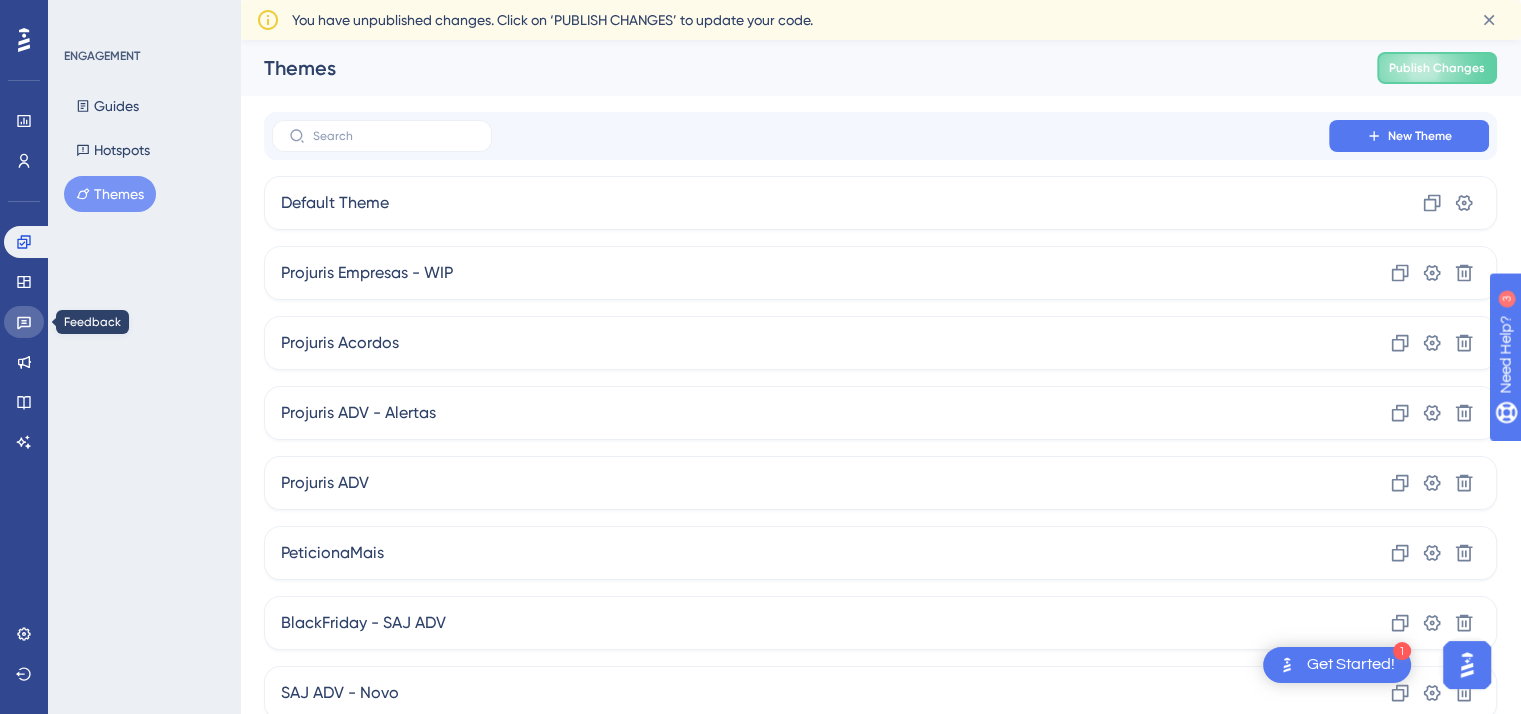 click 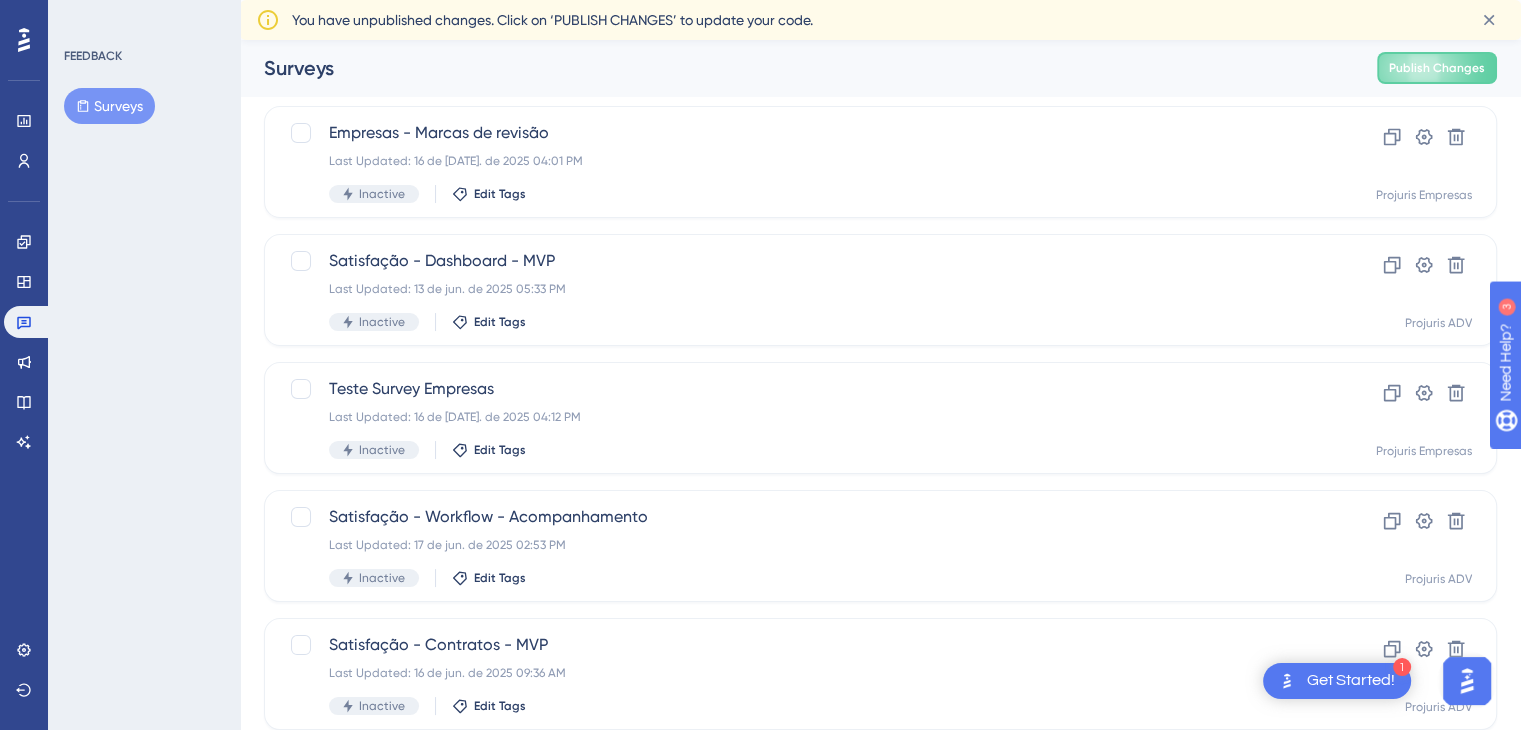 scroll, scrollTop: 100, scrollLeft: 0, axis: vertical 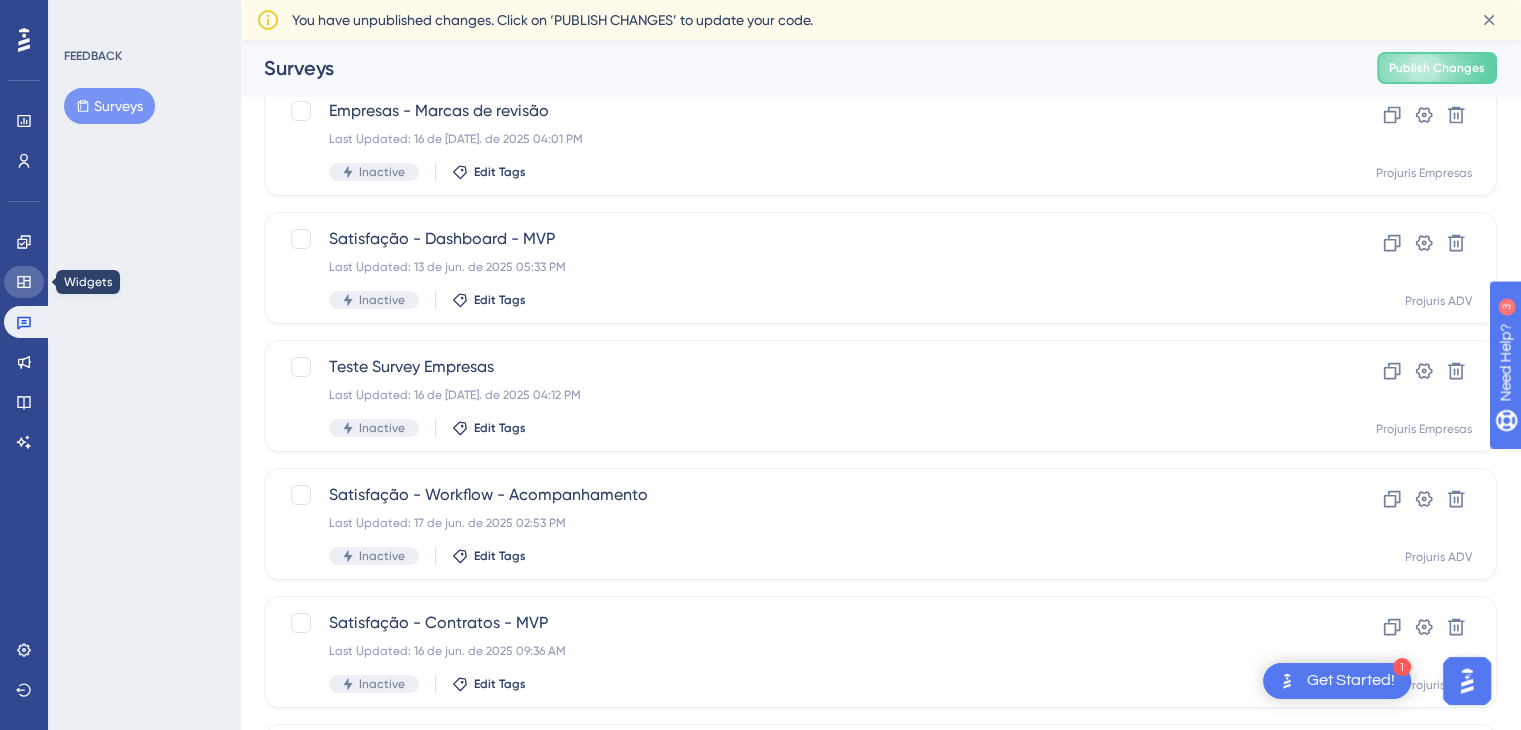 click 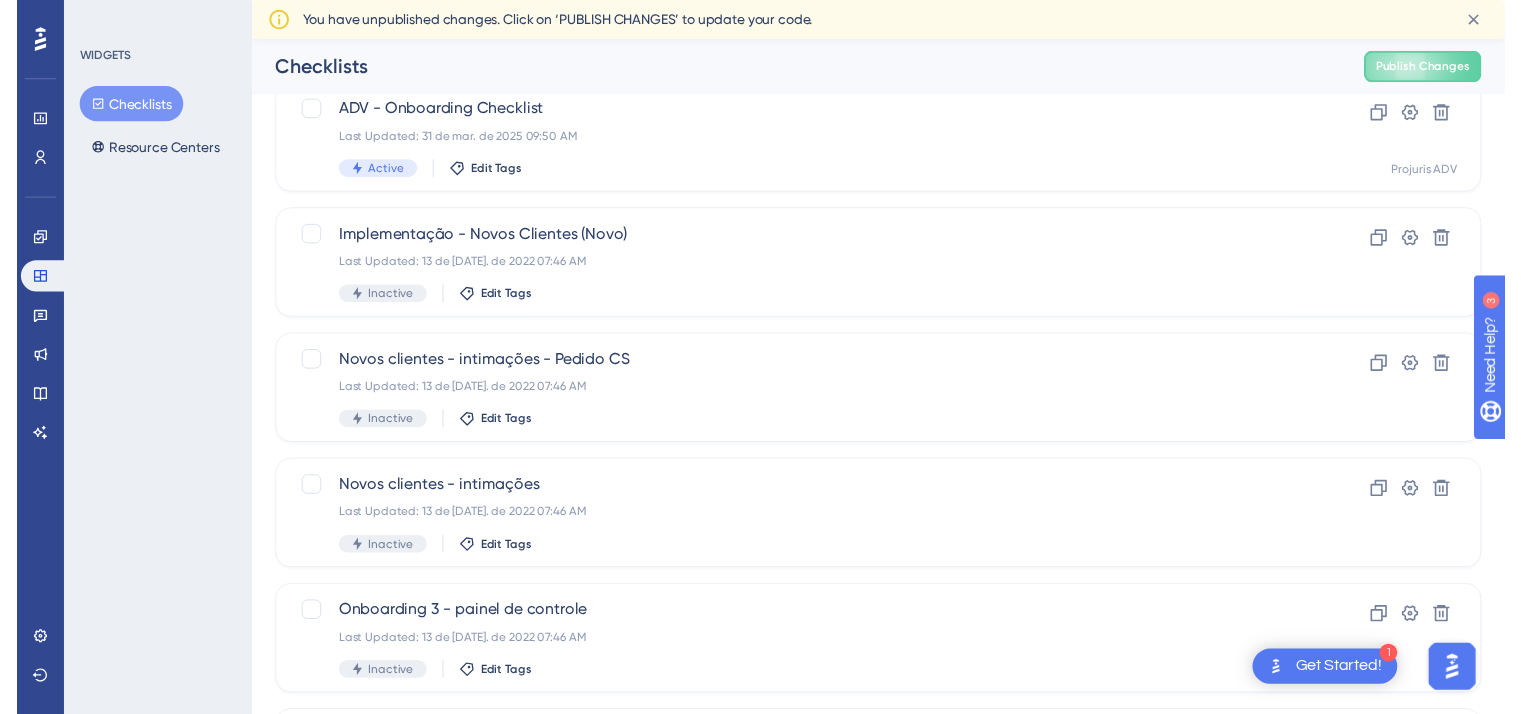 scroll, scrollTop: 0, scrollLeft: 0, axis: both 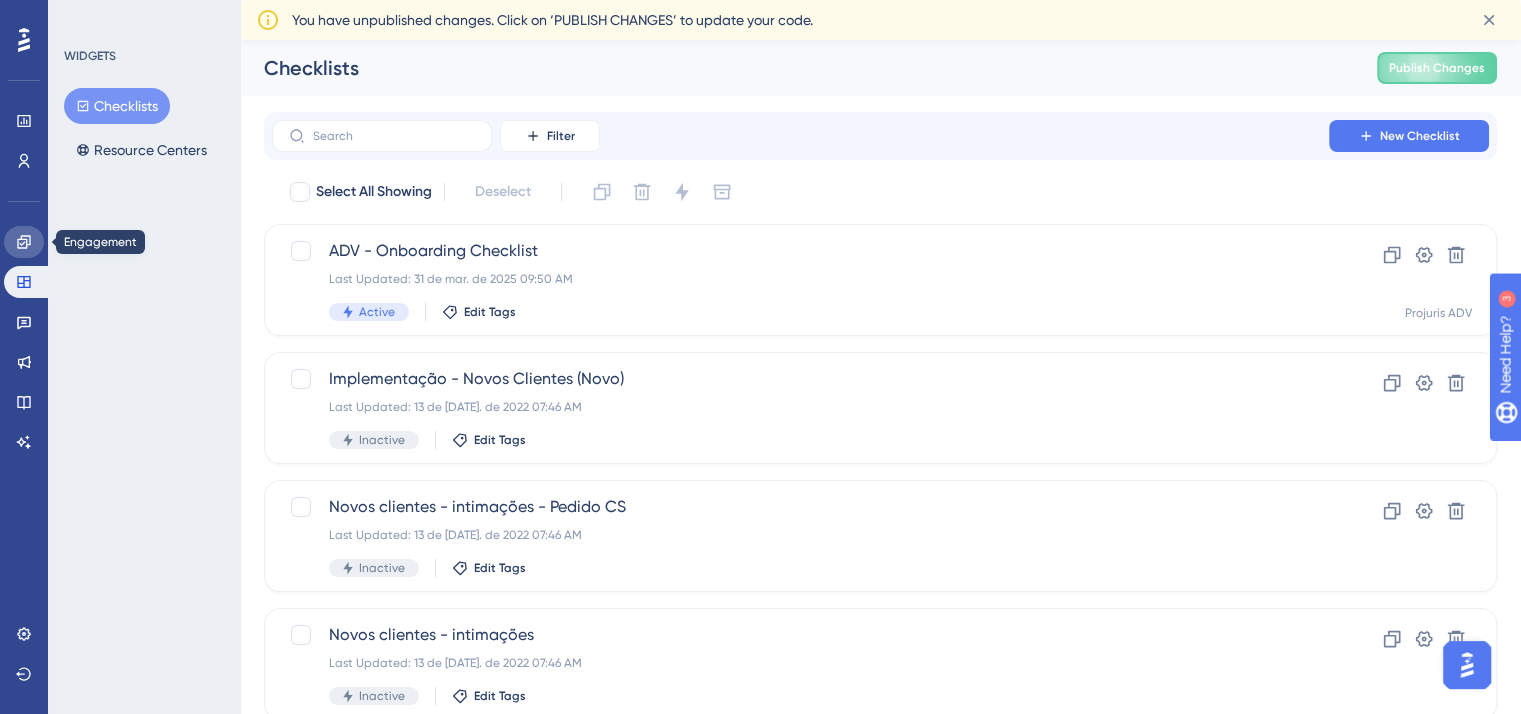 click 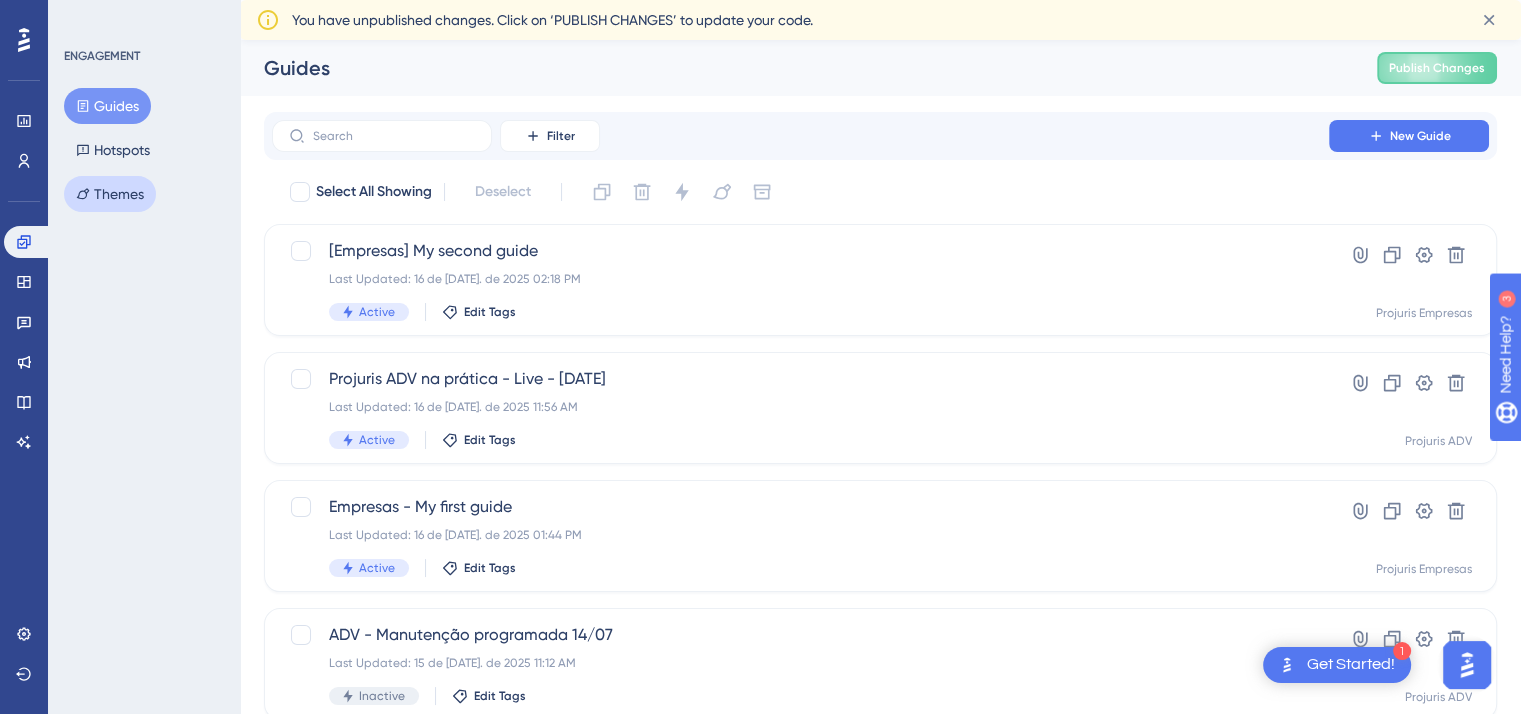 click on "Themes" at bounding box center (110, 194) 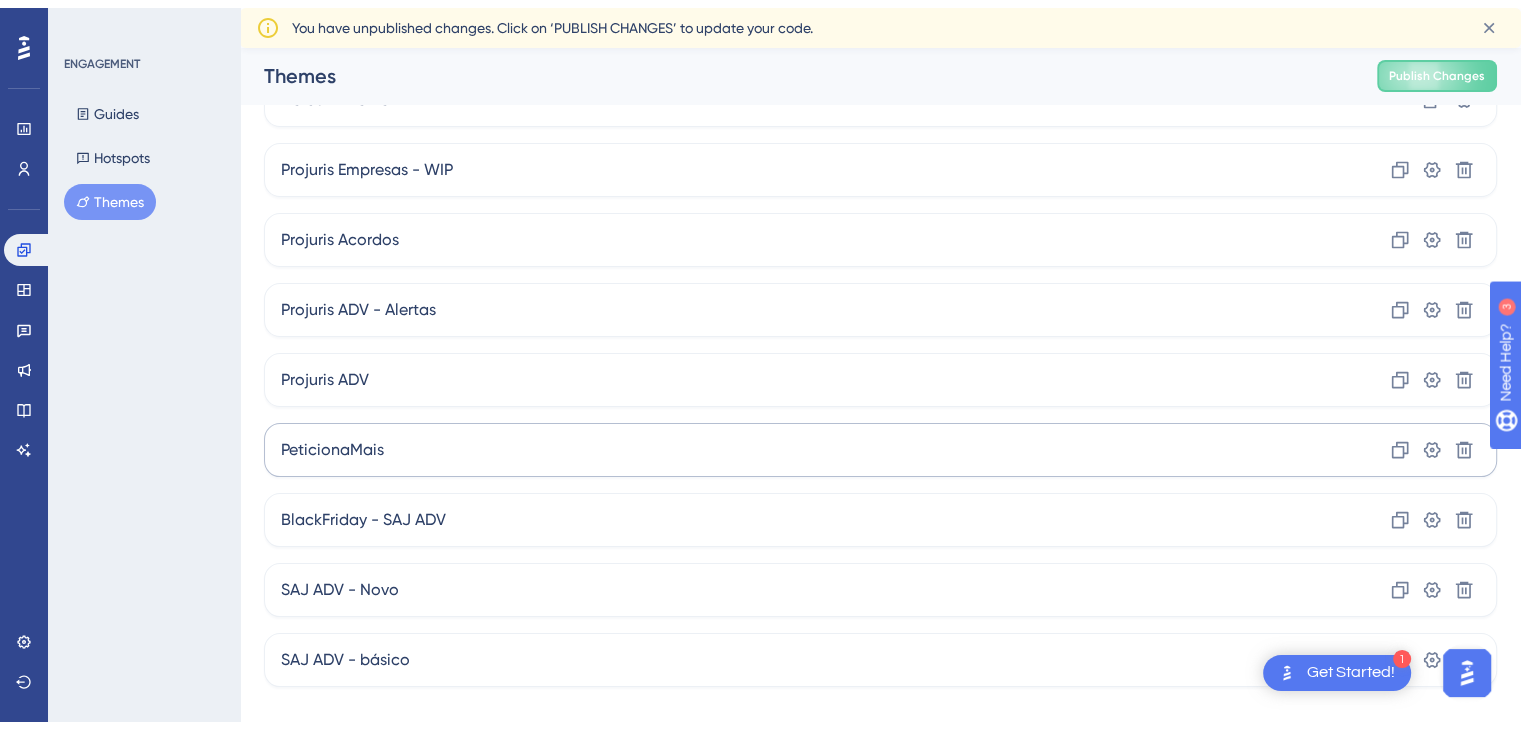 scroll, scrollTop: 80, scrollLeft: 0, axis: vertical 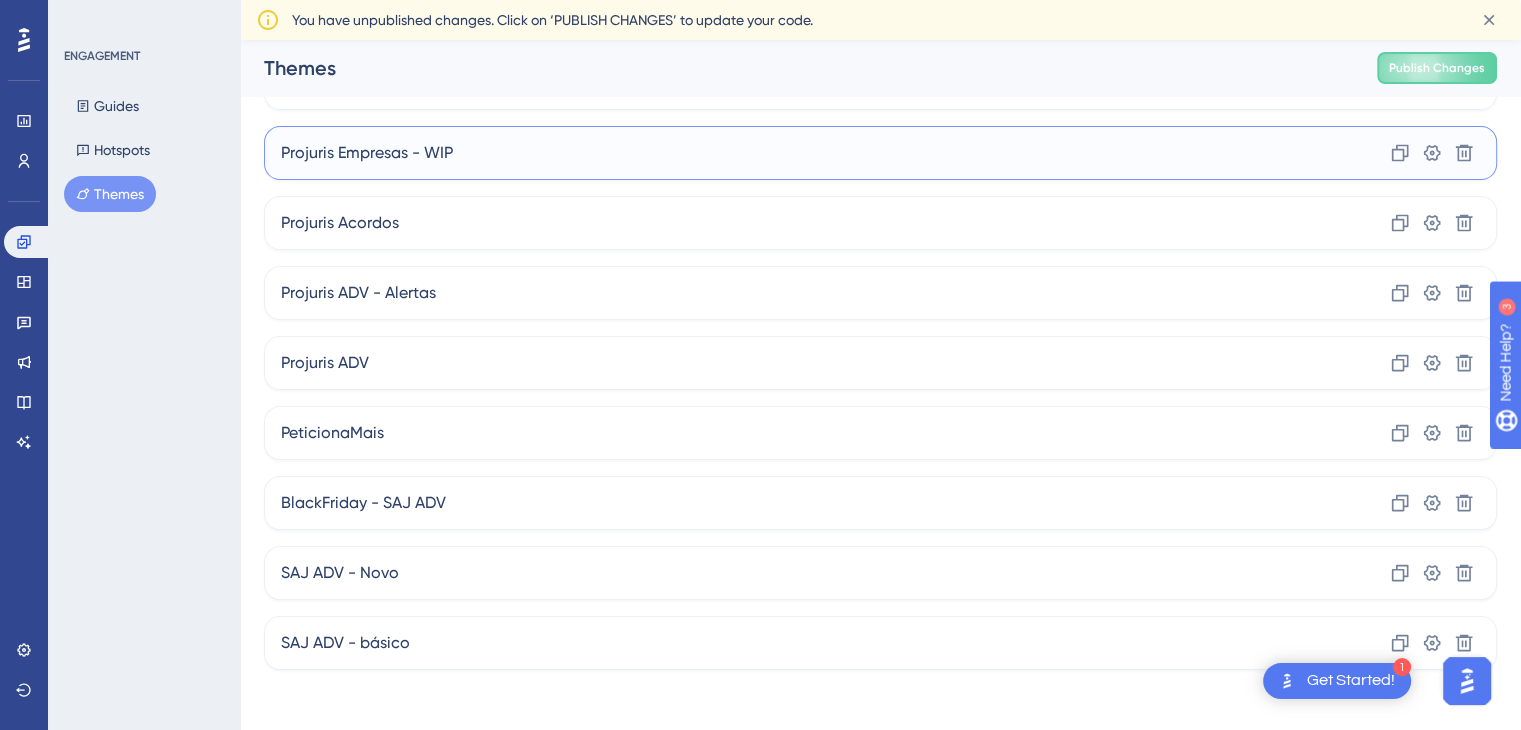 click on "Projuris Empresas - WIP Clone Settings Delete" at bounding box center (880, 153) 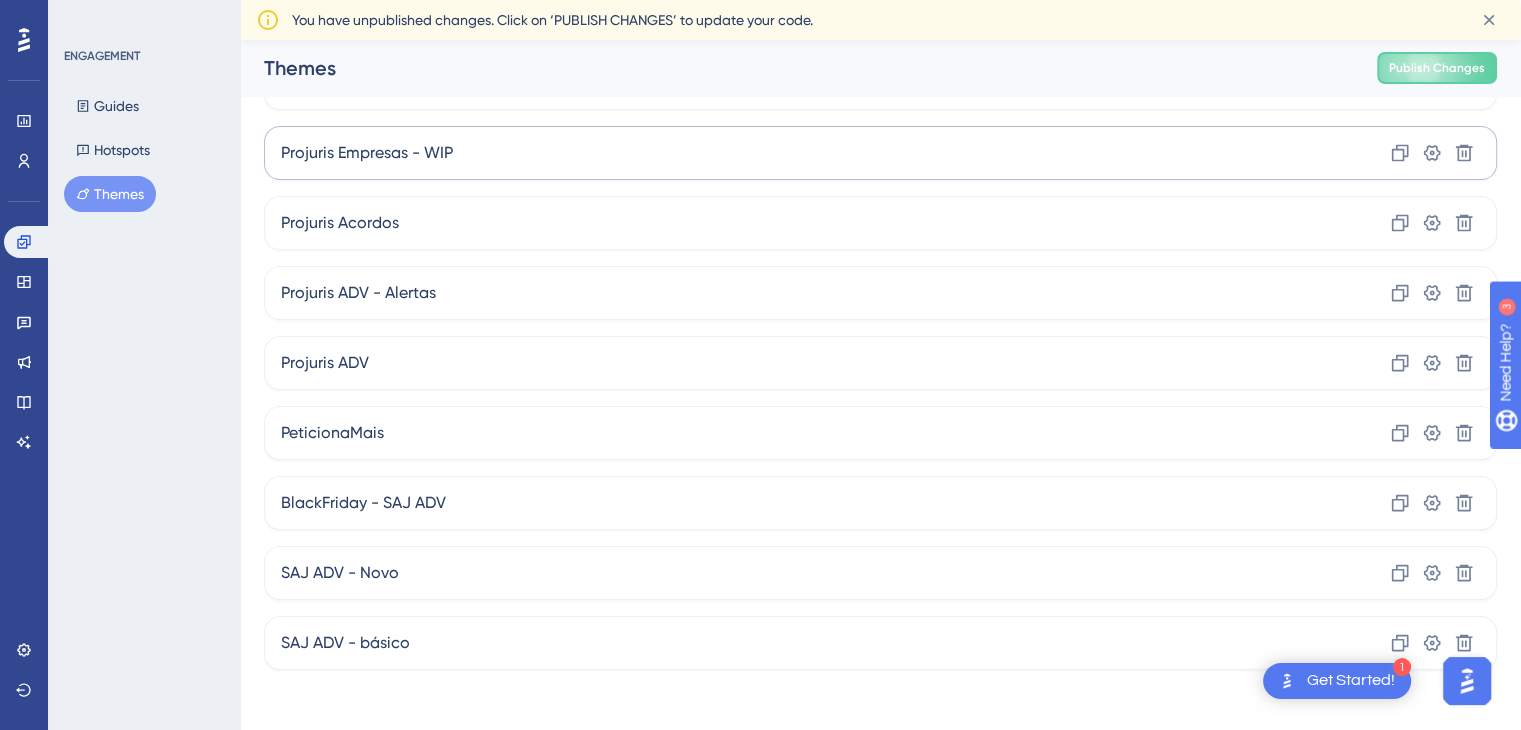 click on "Performance Users Engagement Widgets Feedback Product Updates Knowledge Base AI Assistant Settings Logout ENGAGEMENT Guides Hotspots Themes Themes Publish Changes New Theme Default Theme Clone Settings Projuris Empresas - WIP Clone Settings Delete Projuris Acordos Clone Settings Delete Projuris ADV - Alertas Clone Settings Delete Projuris ADV Clone Settings Delete PeticionaMais Clone Settings Delete BlackFriday - SAJ ADV Clone Settings Delete SAJ ADV - Novo Clone Settings Delete SAJ ADV - básico Clone Settings Delete You have unpublished changes. Click on ‘PUBLISH CHANGES’ to update your code." at bounding box center [880, 347] 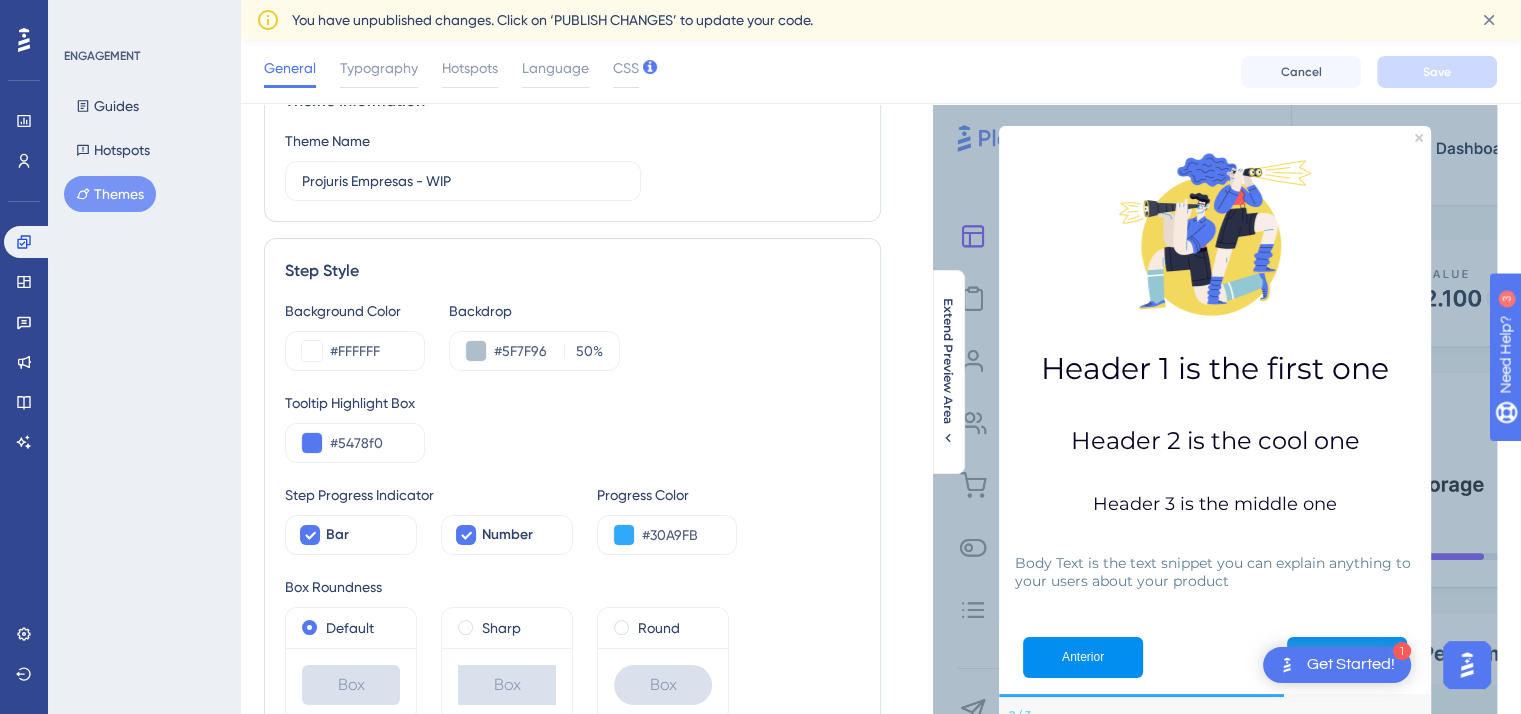 scroll, scrollTop: 200, scrollLeft: 0, axis: vertical 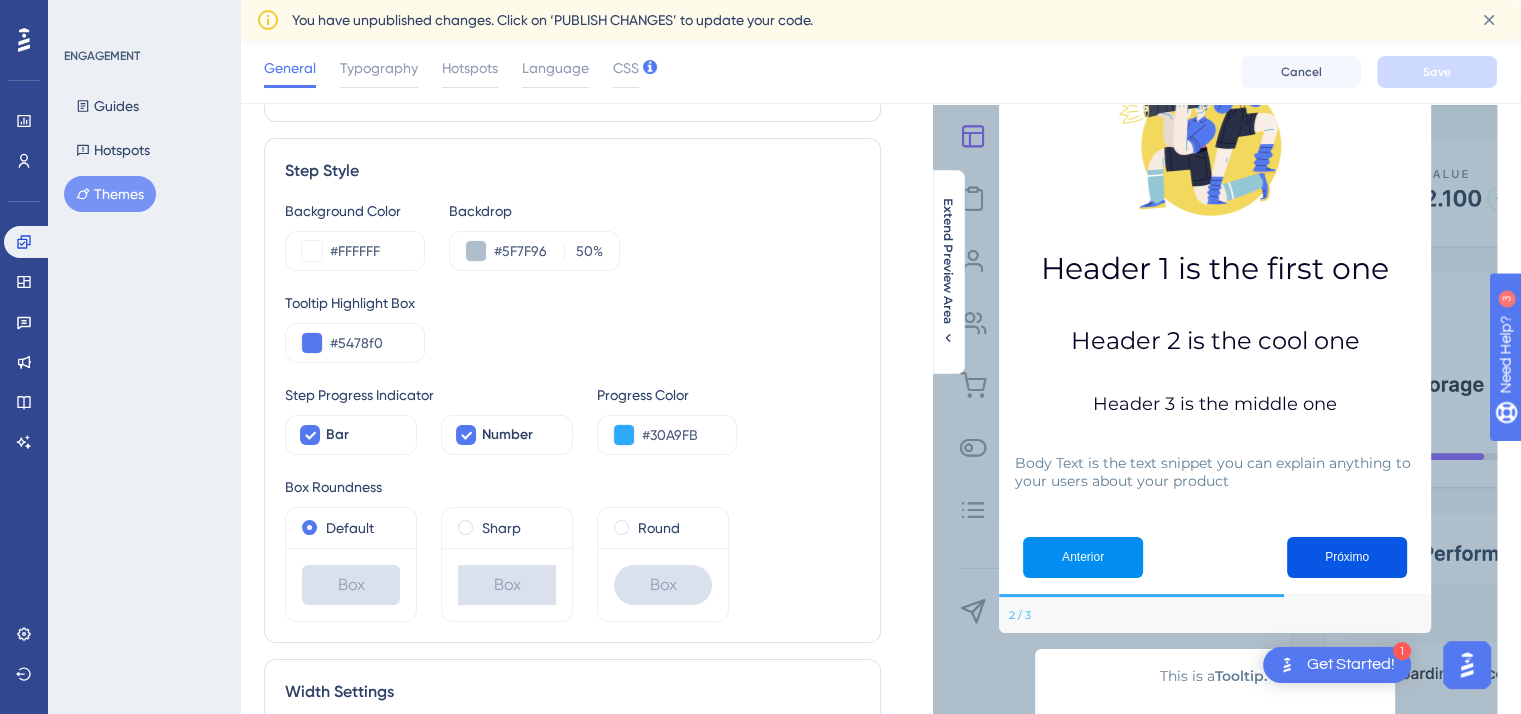click on "Próximo" at bounding box center (1347, 557) 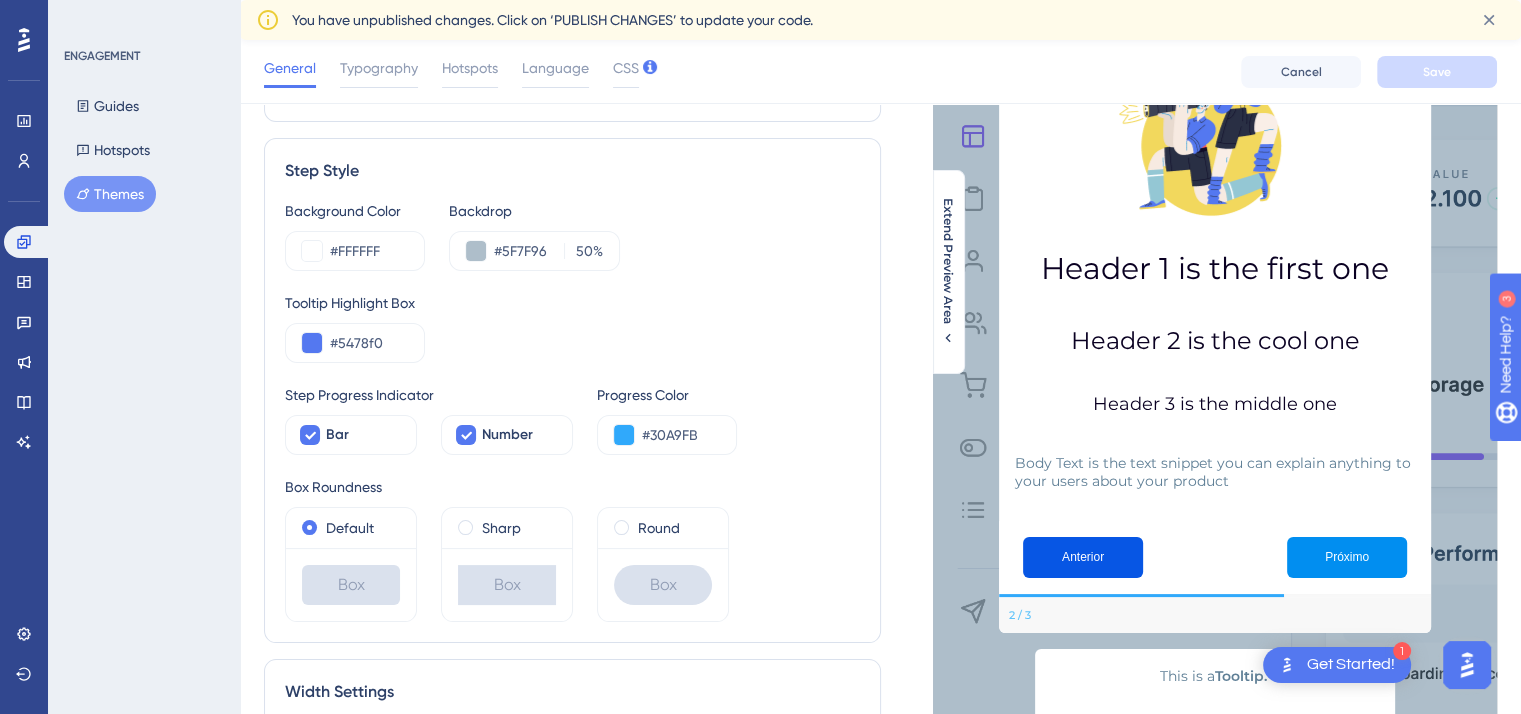 click on "Anterior" at bounding box center (1083, 557) 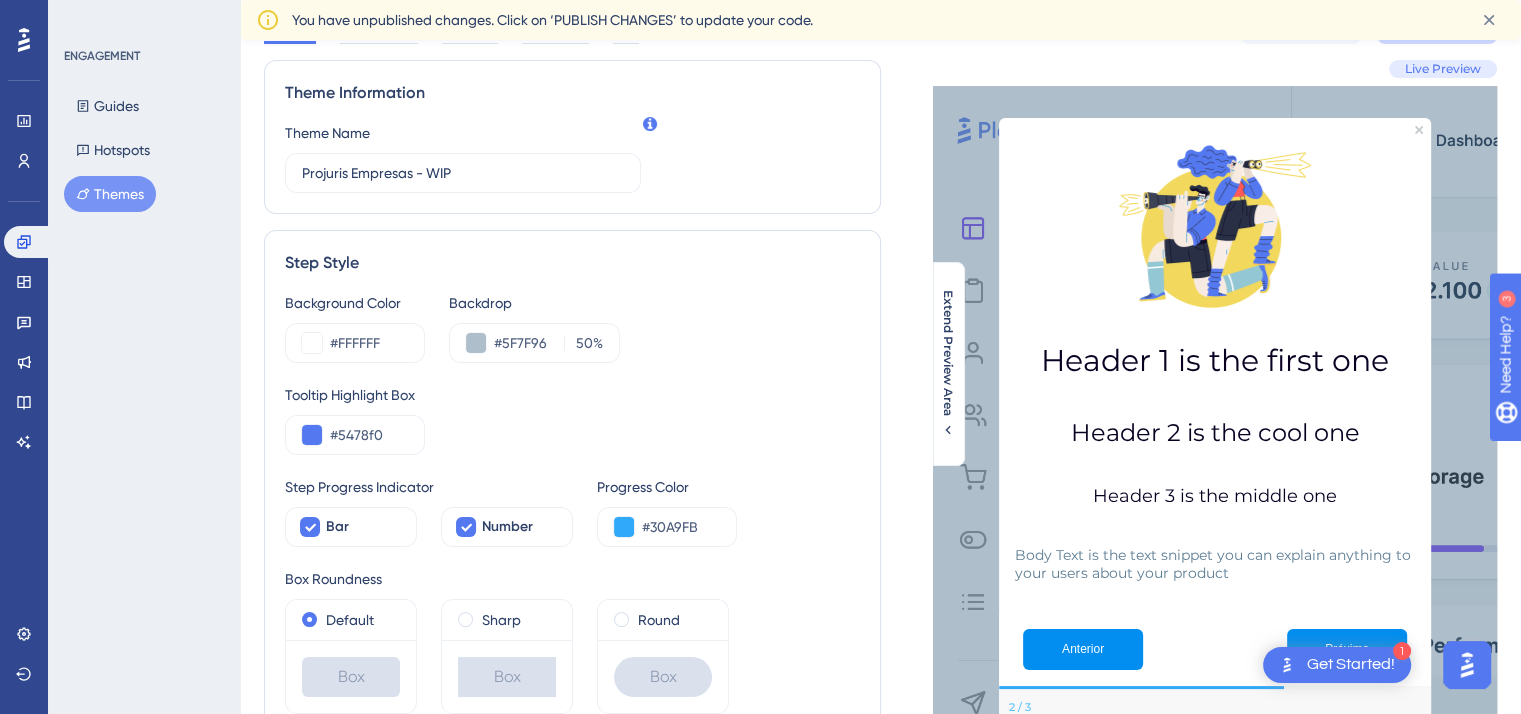 scroll, scrollTop: 0, scrollLeft: 0, axis: both 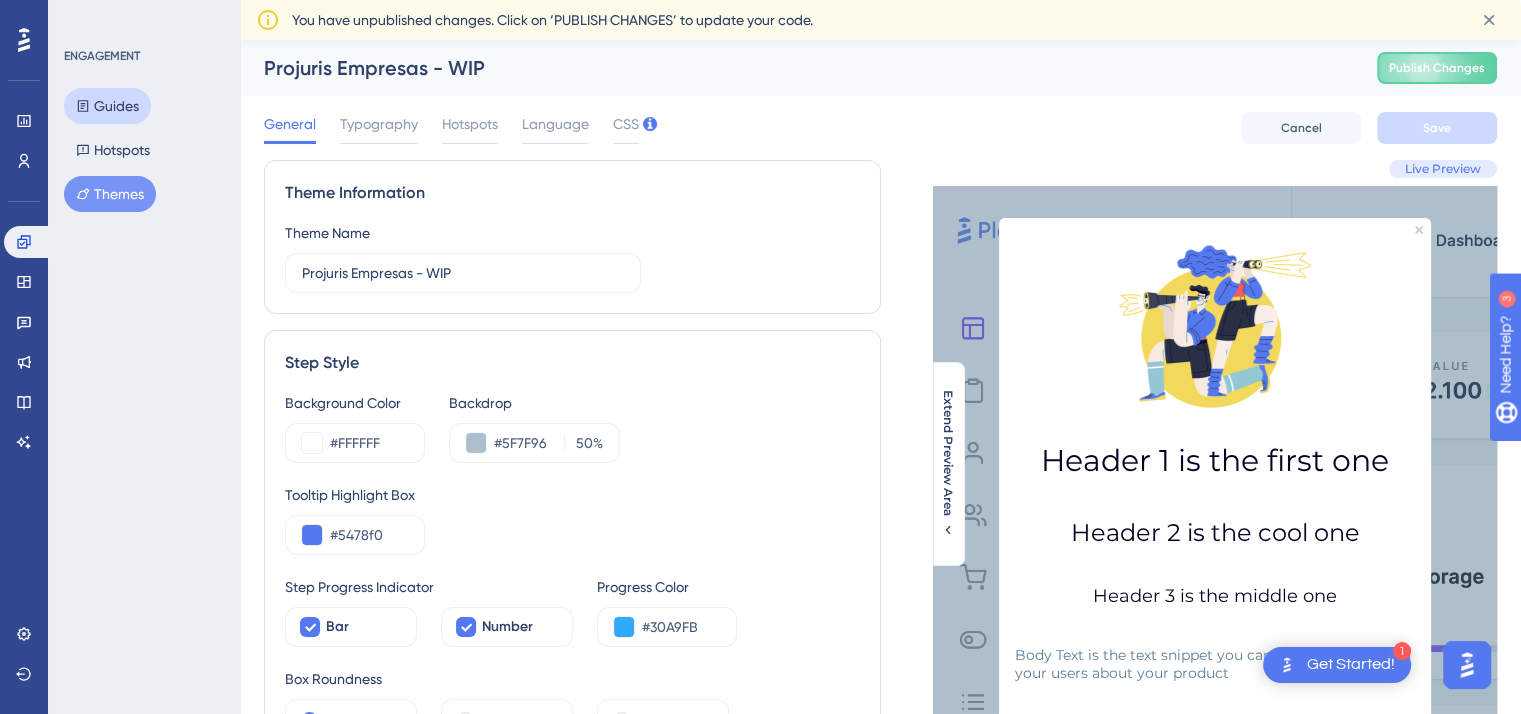 click on "Guides" at bounding box center (107, 106) 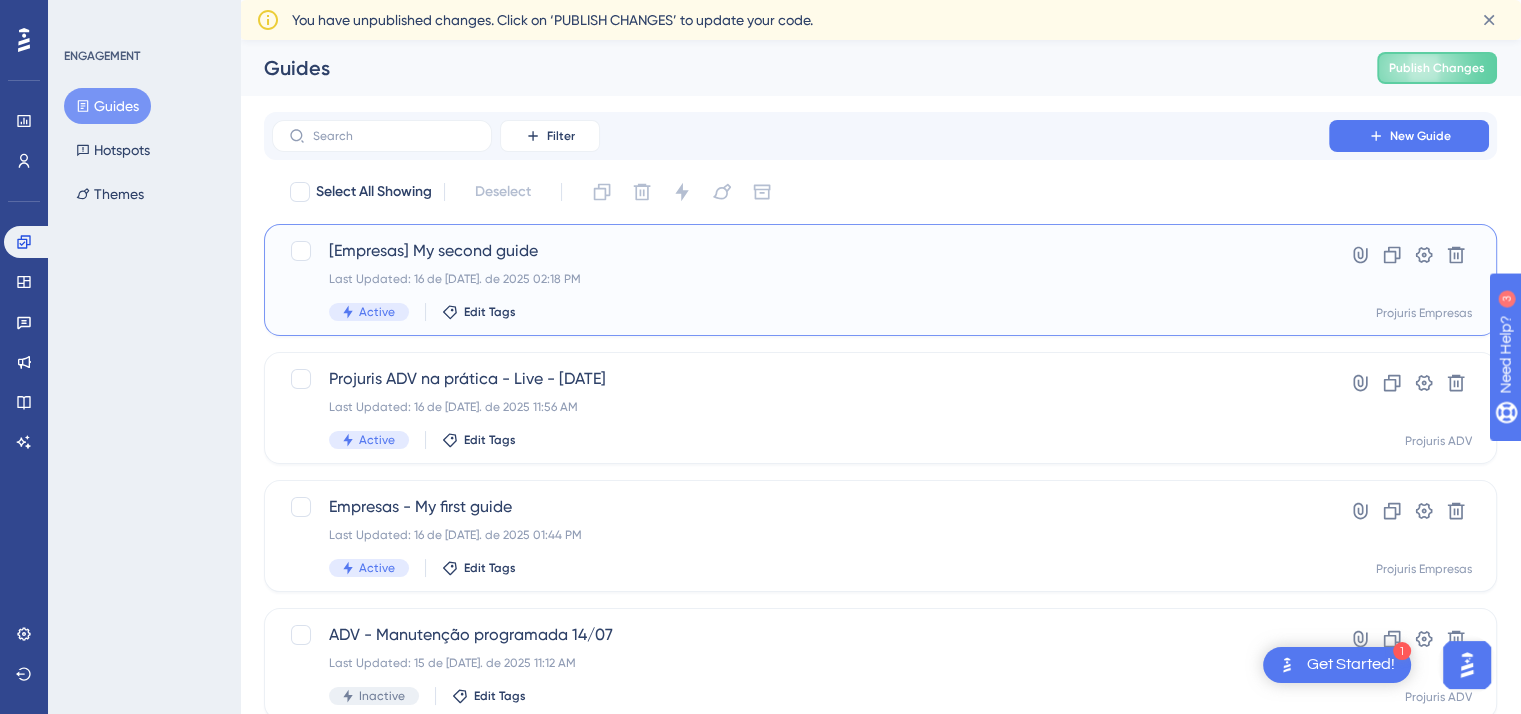 click on "Last Updated: 16 de [DATE]. de 2025 02:18 PM" at bounding box center (800, 279) 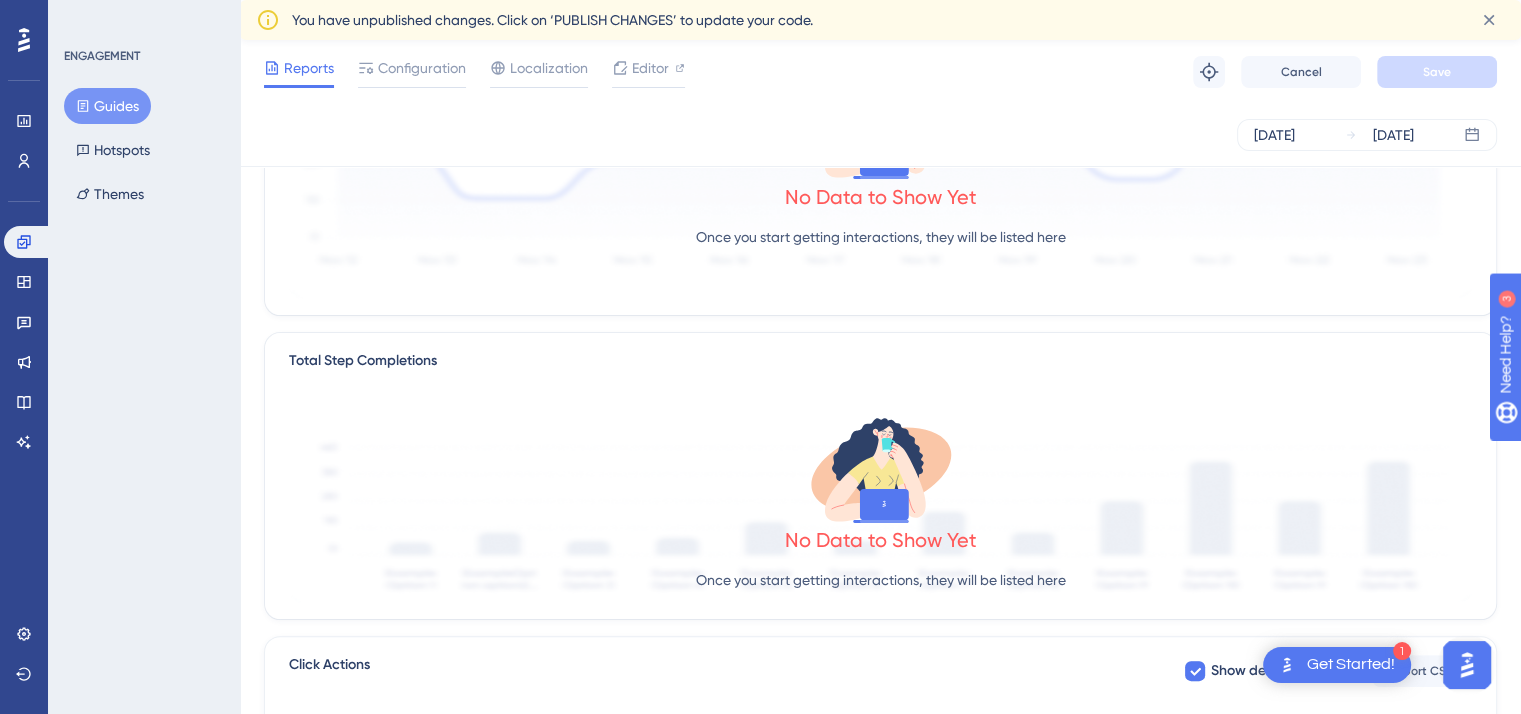 scroll, scrollTop: 0, scrollLeft: 0, axis: both 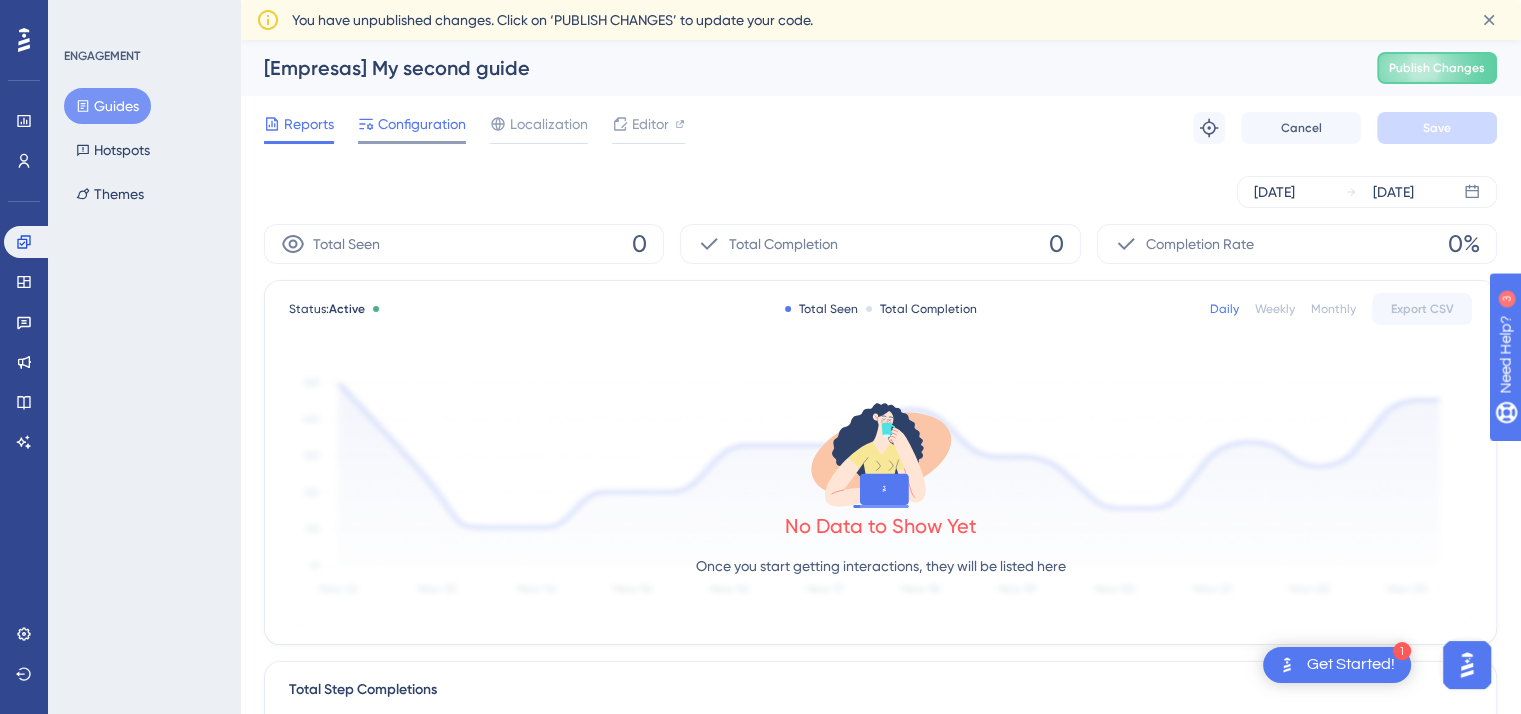 click on "Configuration" at bounding box center (422, 124) 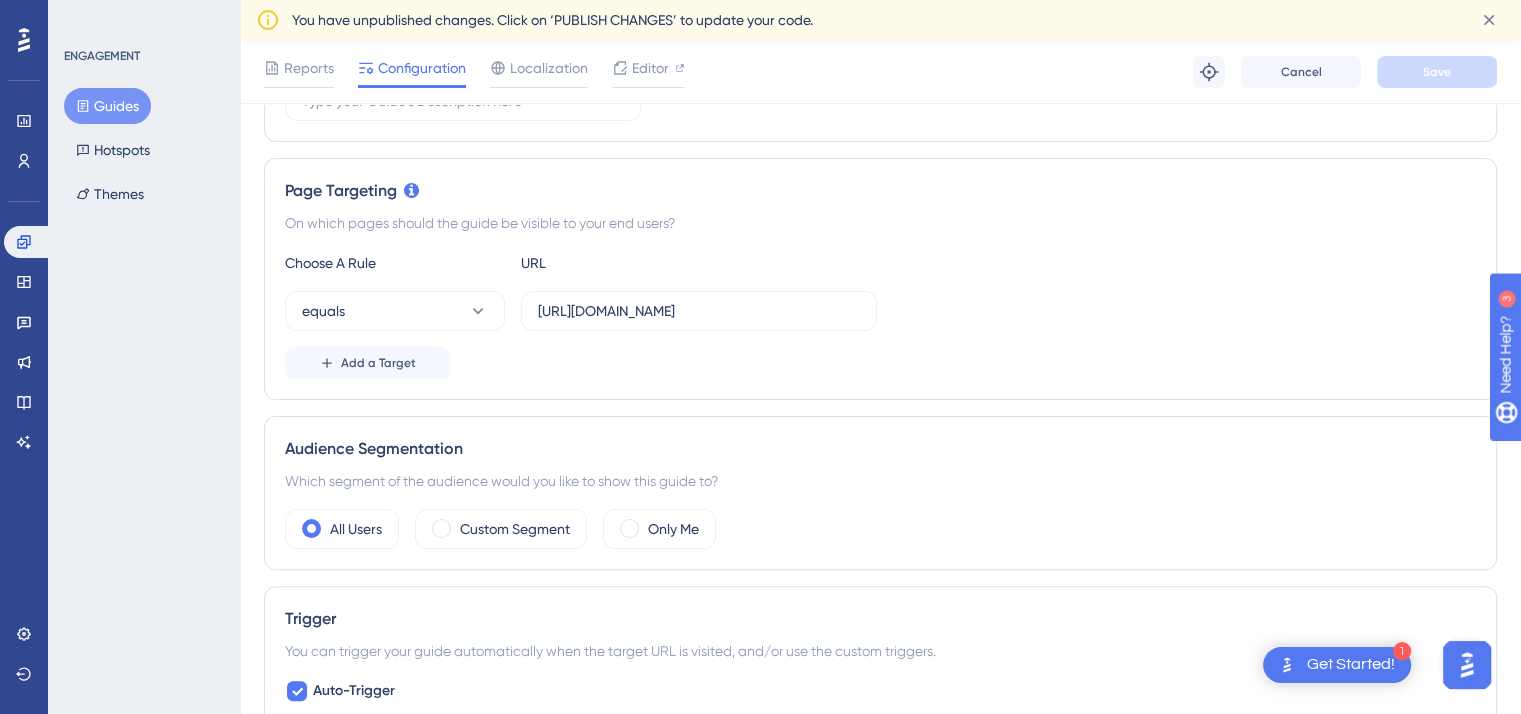 scroll, scrollTop: 0, scrollLeft: 0, axis: both 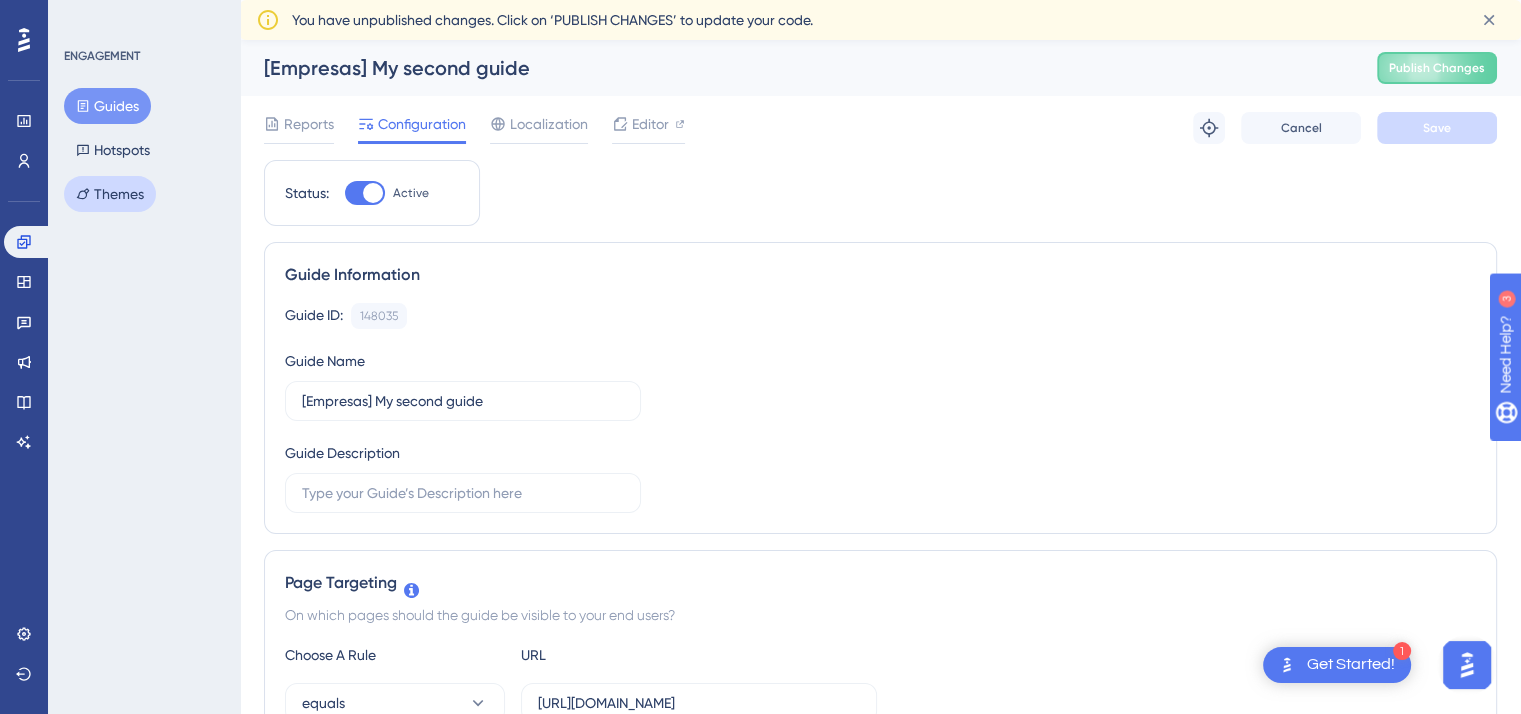 click on "Themes" at bounding box center (110, 194) 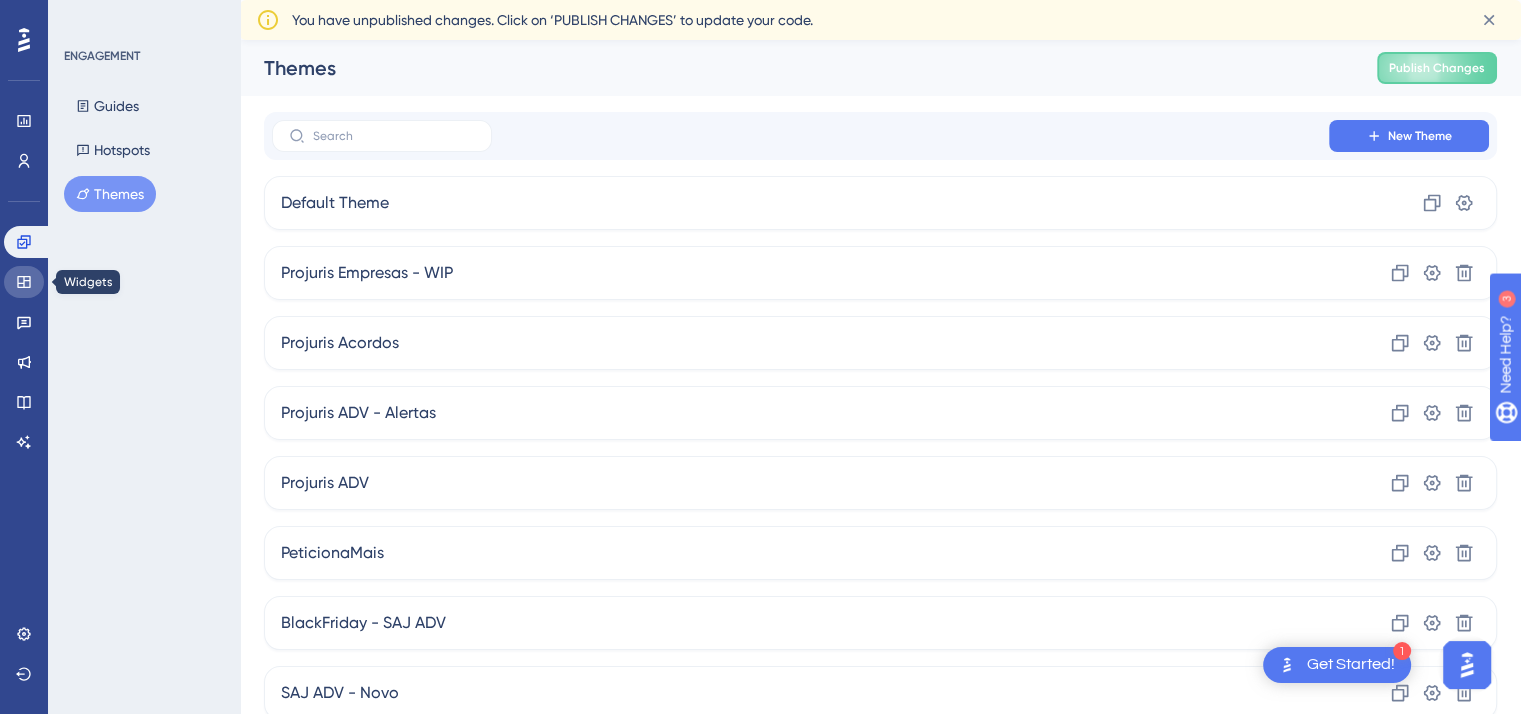 click at bounding box center [24, 282] 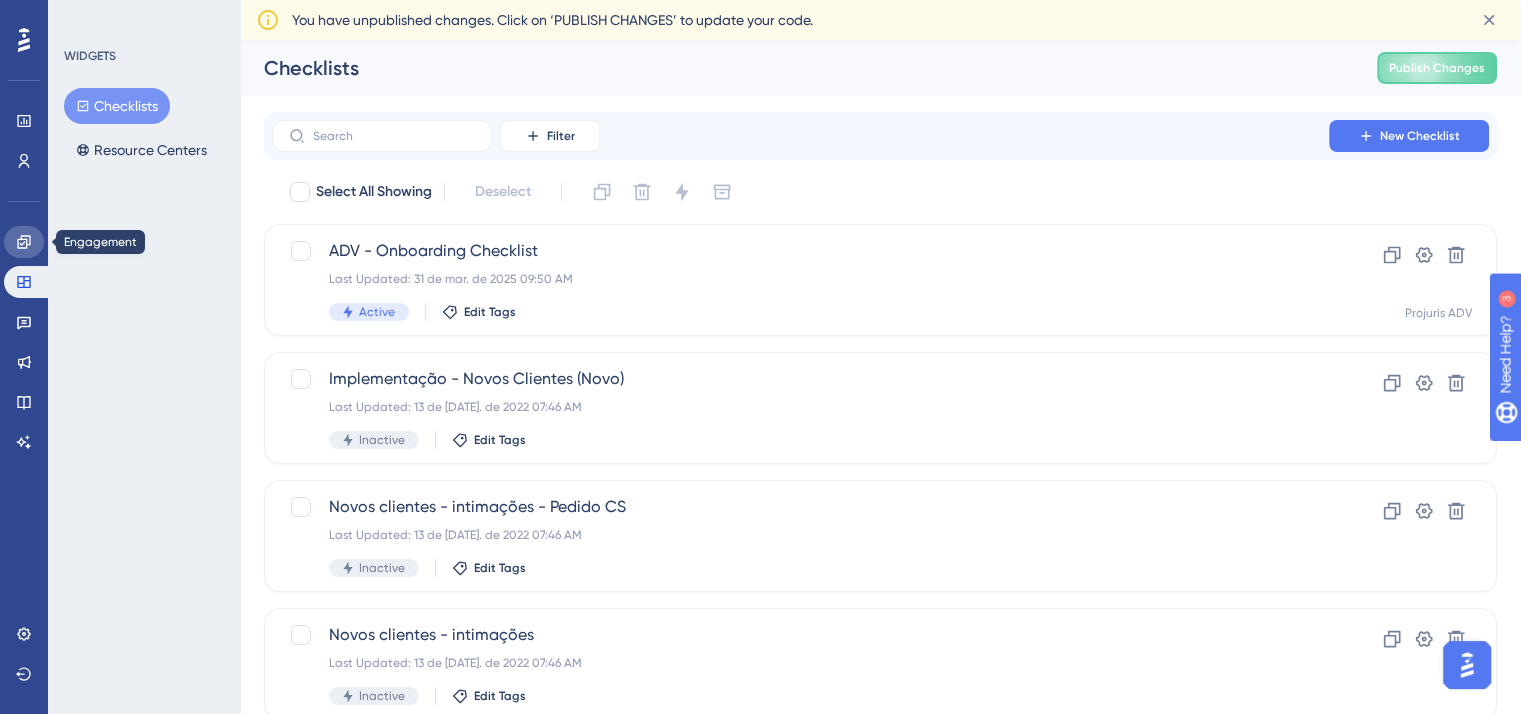 click 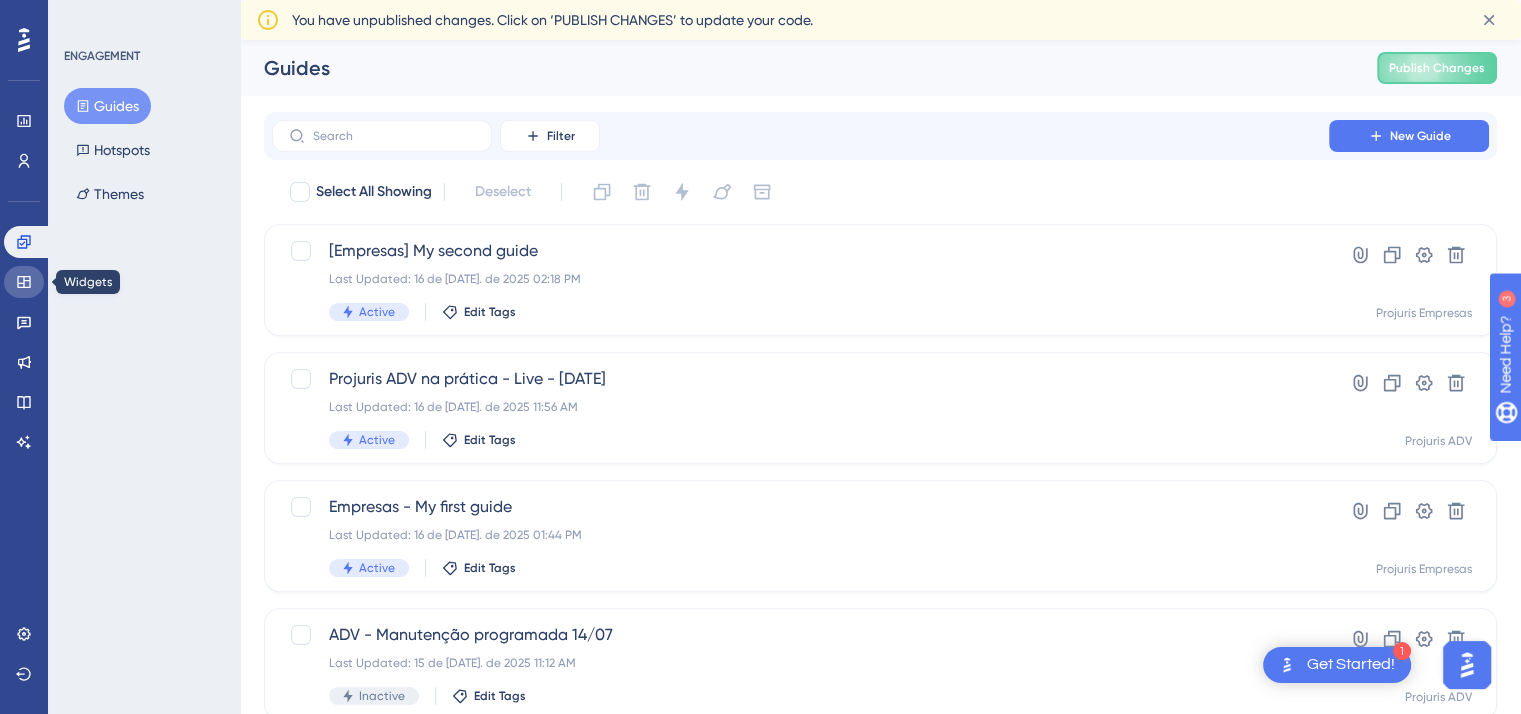 click 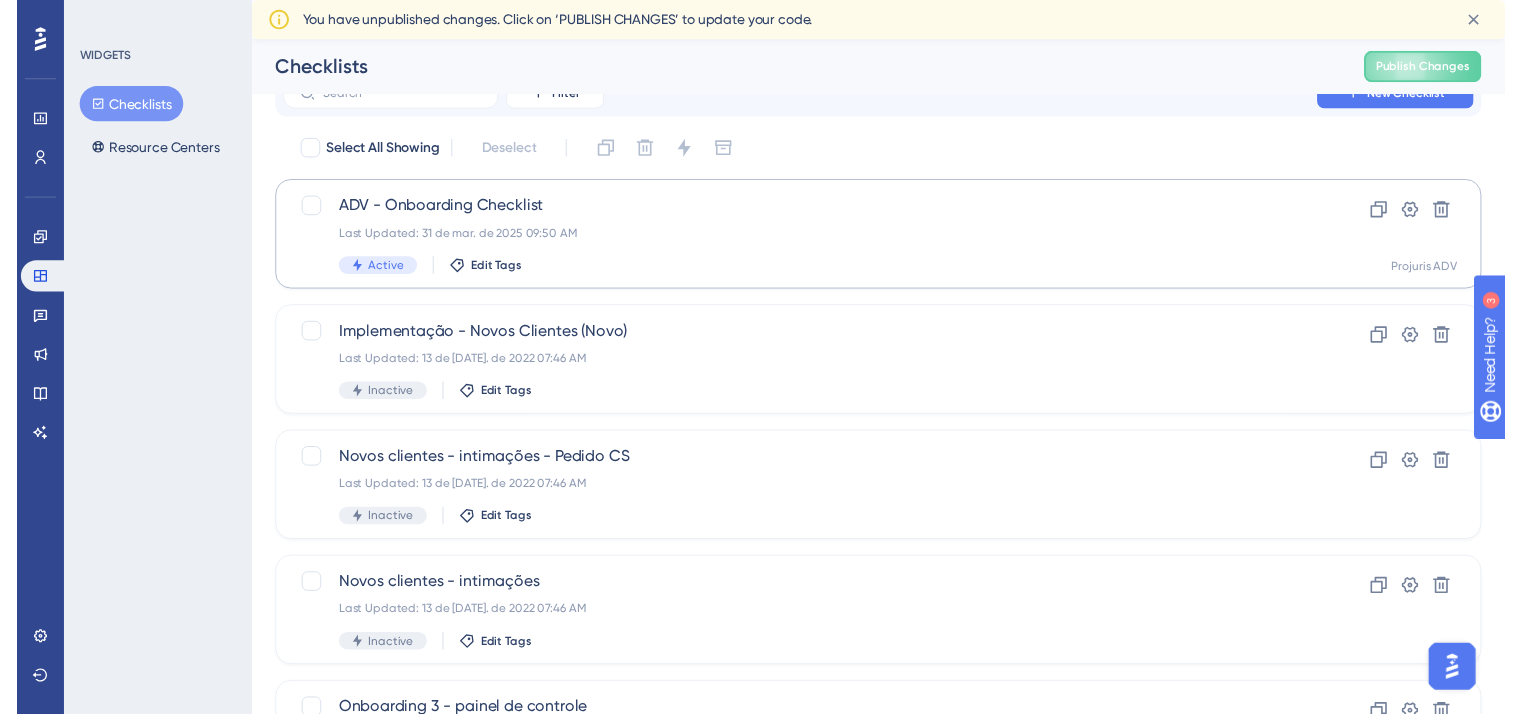 scroll, scrollTop: 0, scrollLeft: 0, axis: both 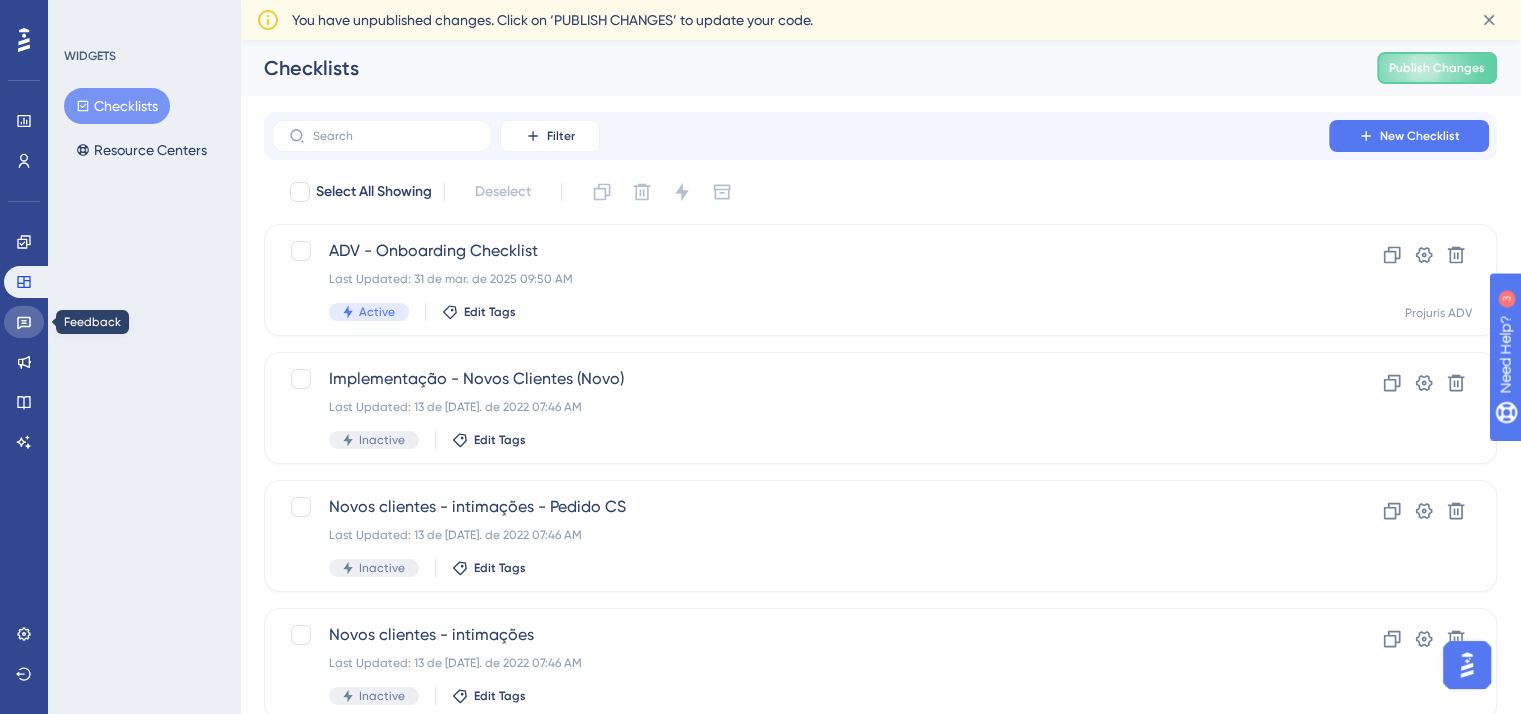click 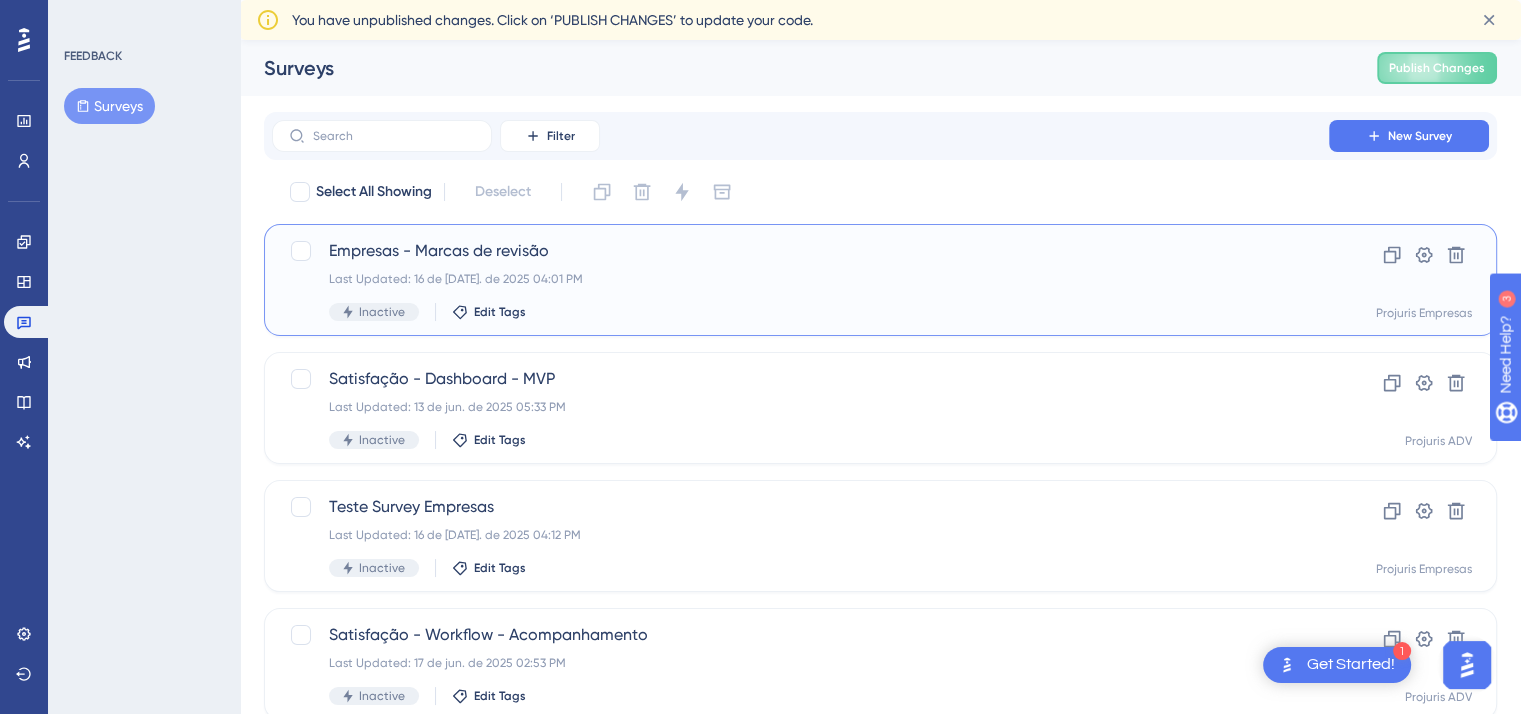 click on "Last Updated: 16 de [DATE]. de 2025 04:01 PM" at bounding box center [800, 279] 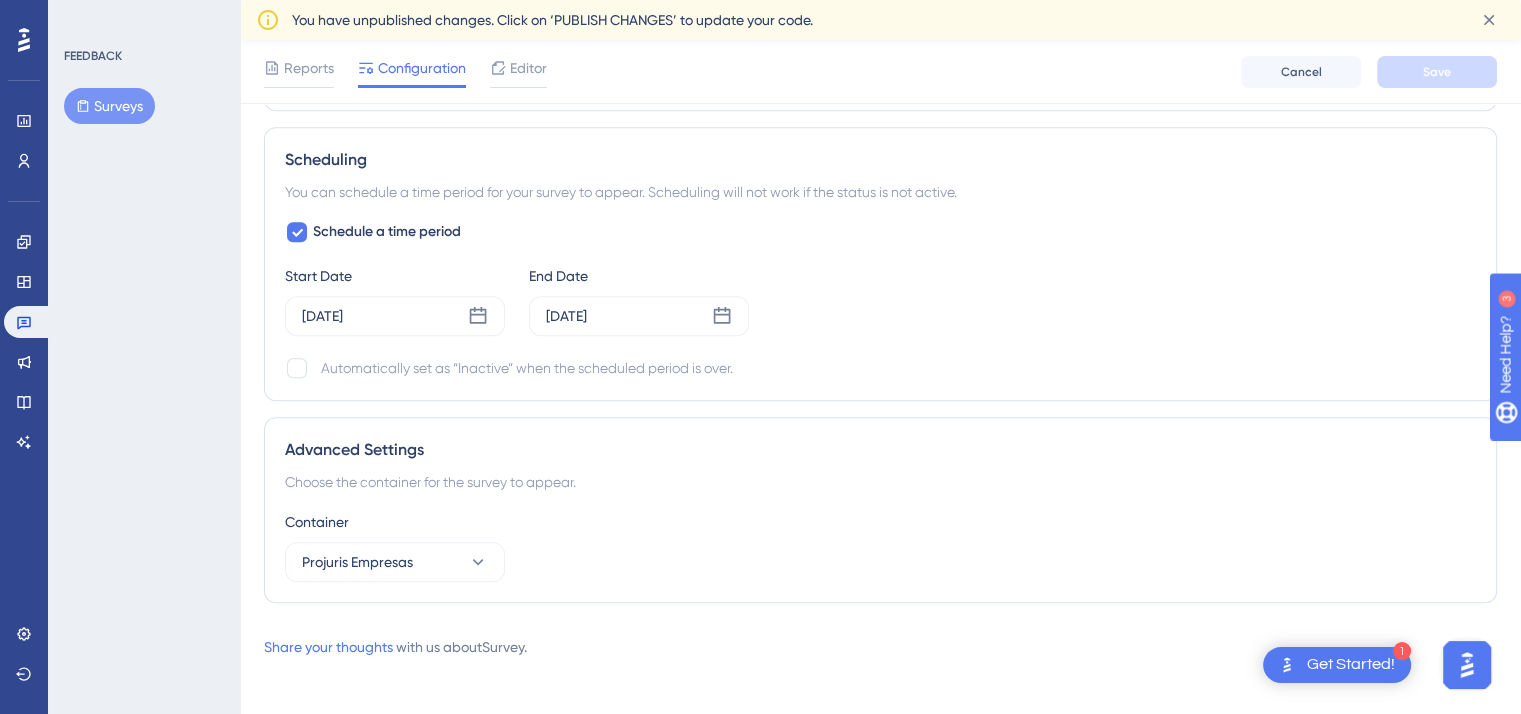 scroll, scrollTop: 1450, scrollLeft: 0, axis: vertical 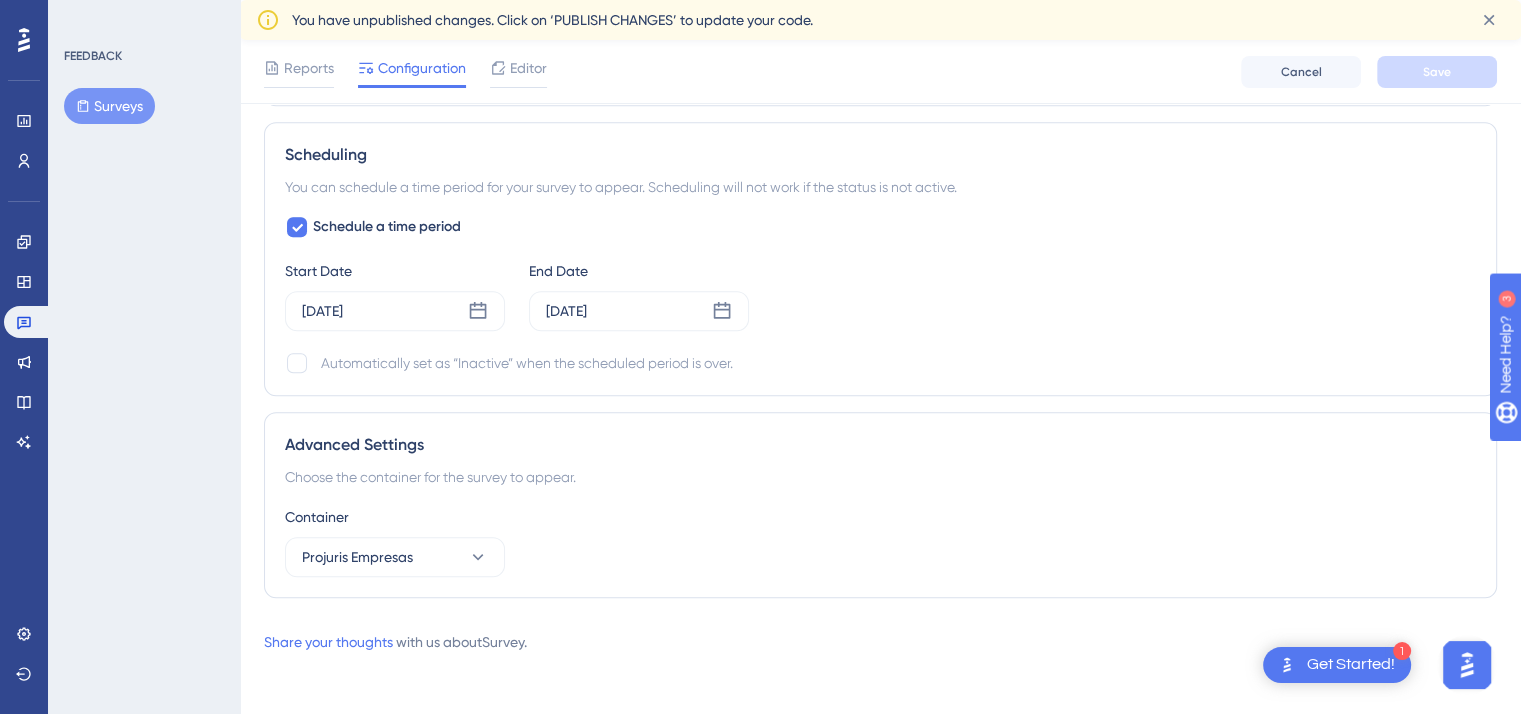 click 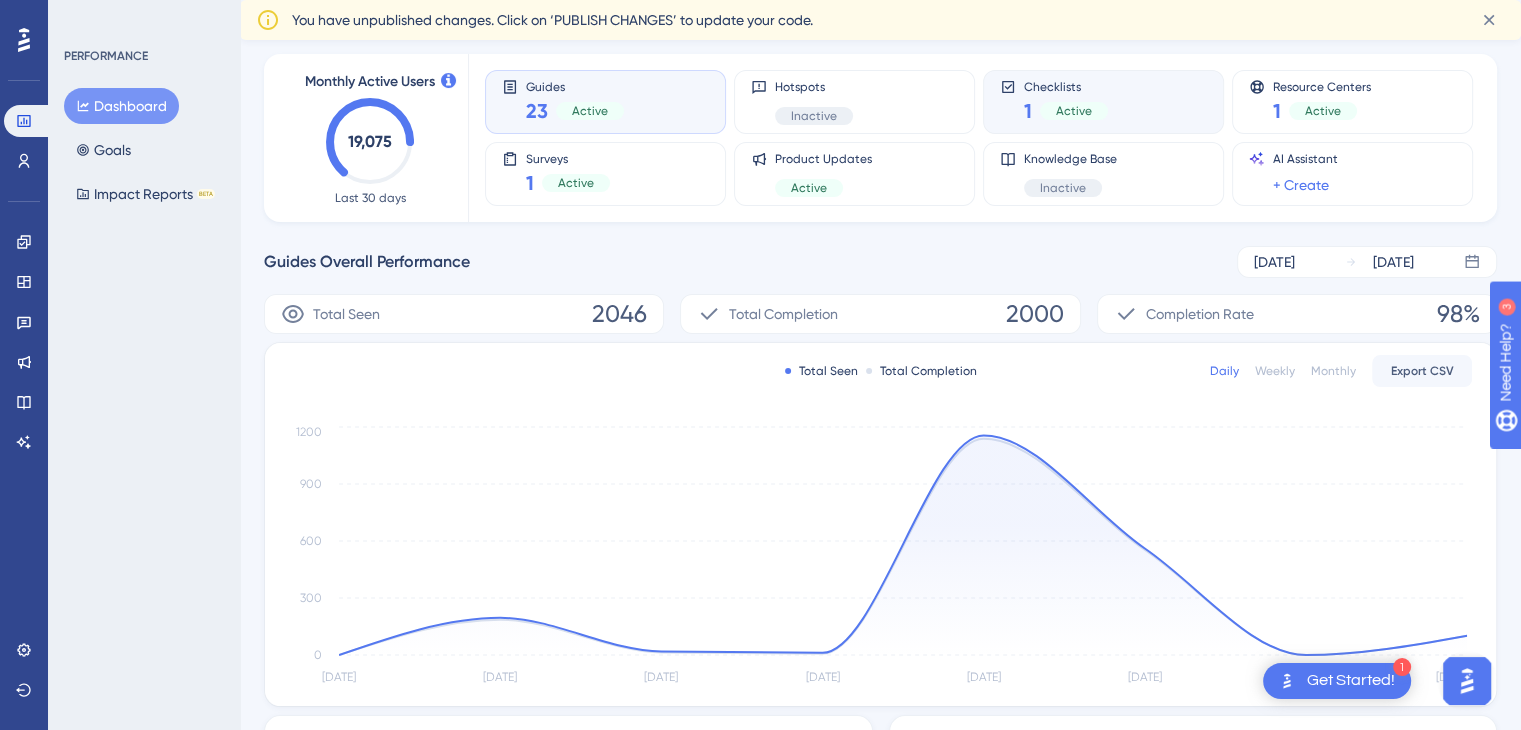 scroll, scrollTop: 0, scrollLeft: 0, axis: both 